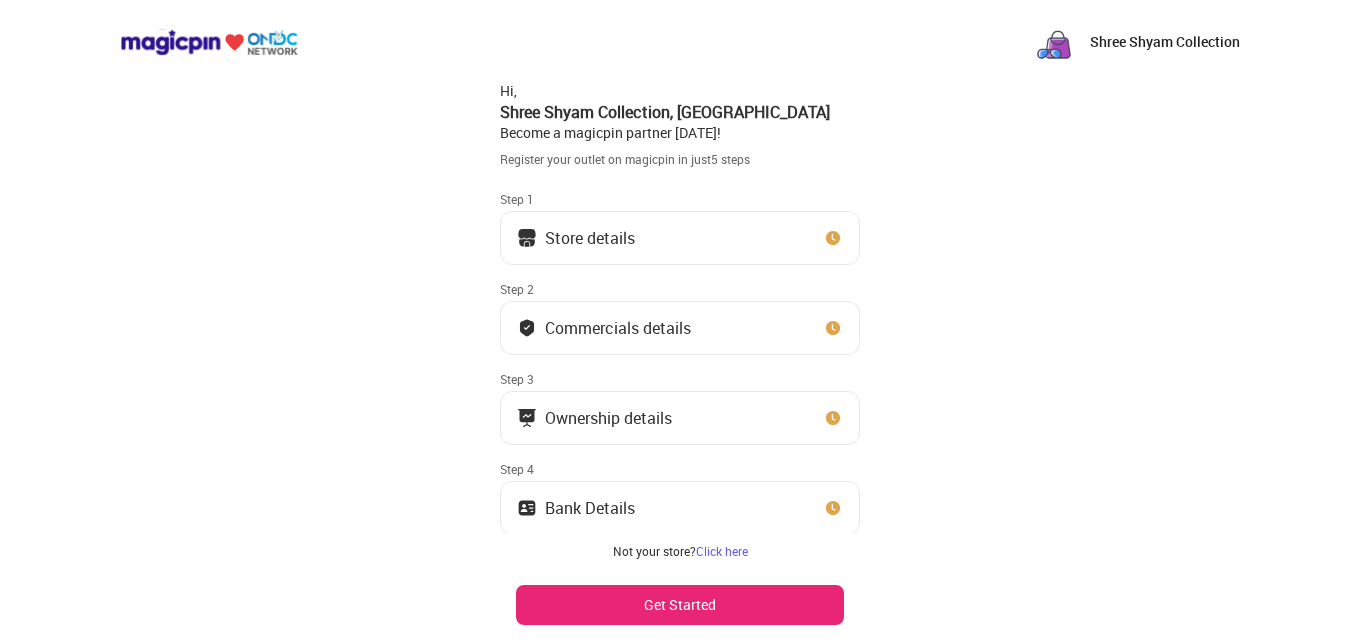 scroll, scrollTop: 0, scrollLeft: 0, axis: both 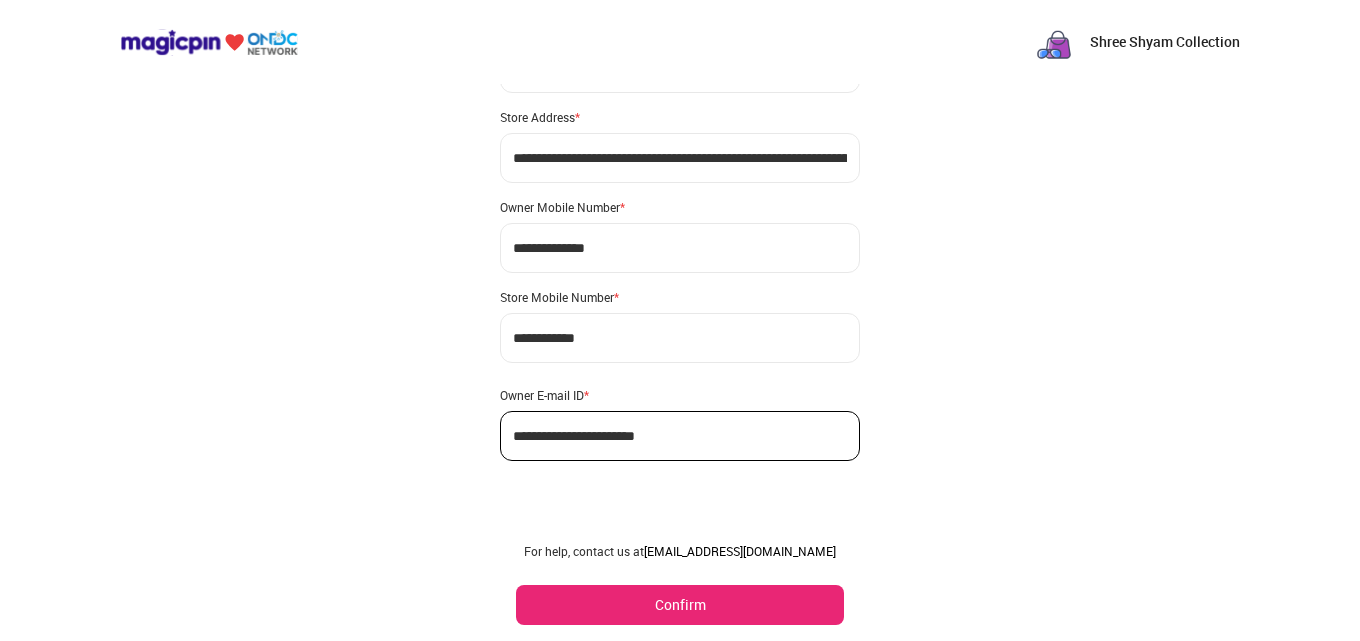 click on "Confirm" at bounding box center (680, 605) 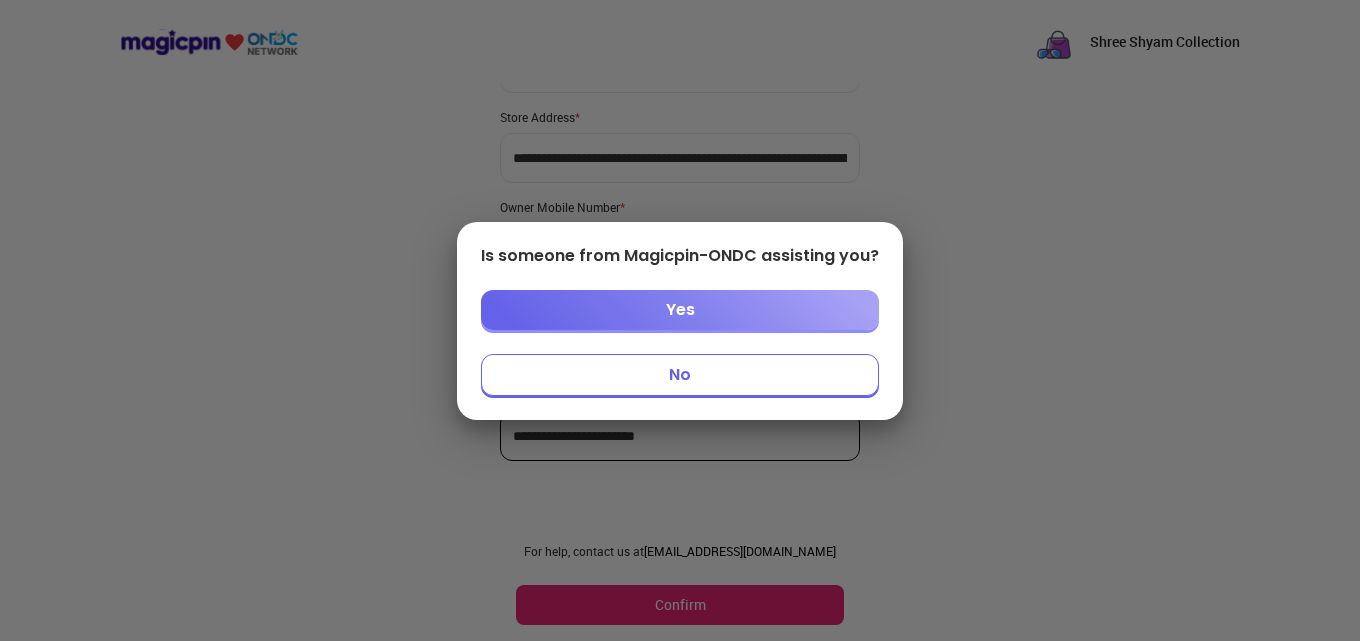 click on "No" at bounding box center (680, 375) 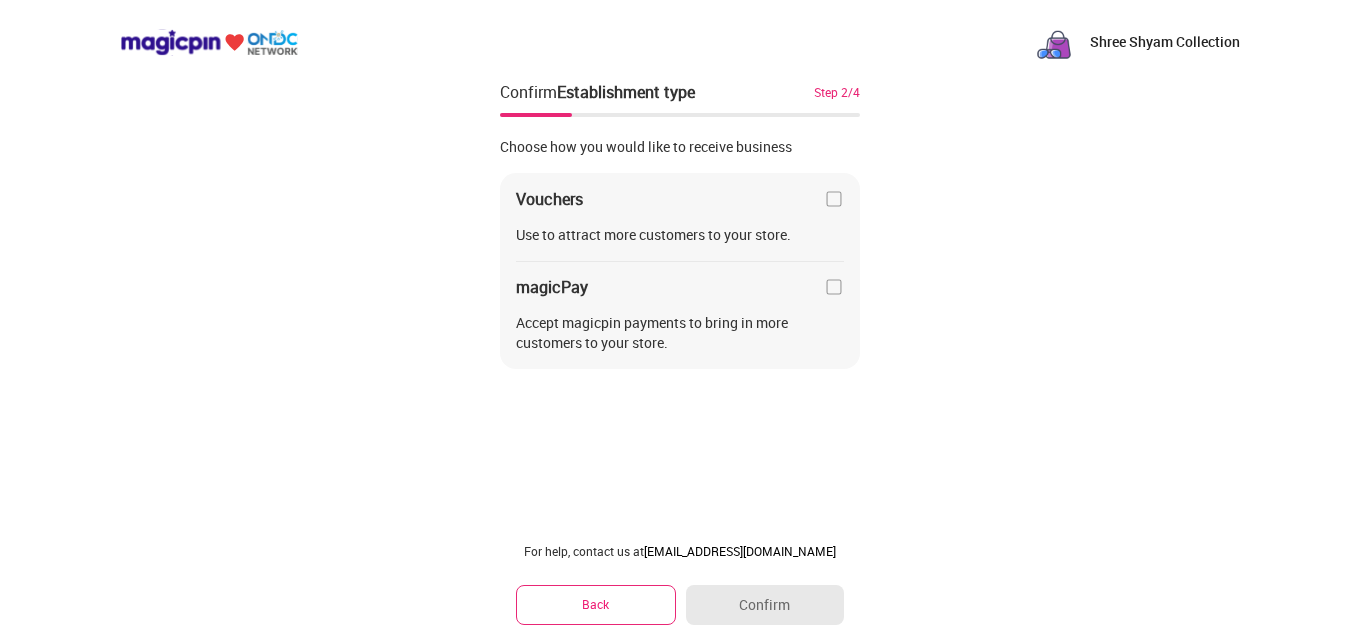 scroll, scrollTop: 0, scrollLeft: 0, axis: both 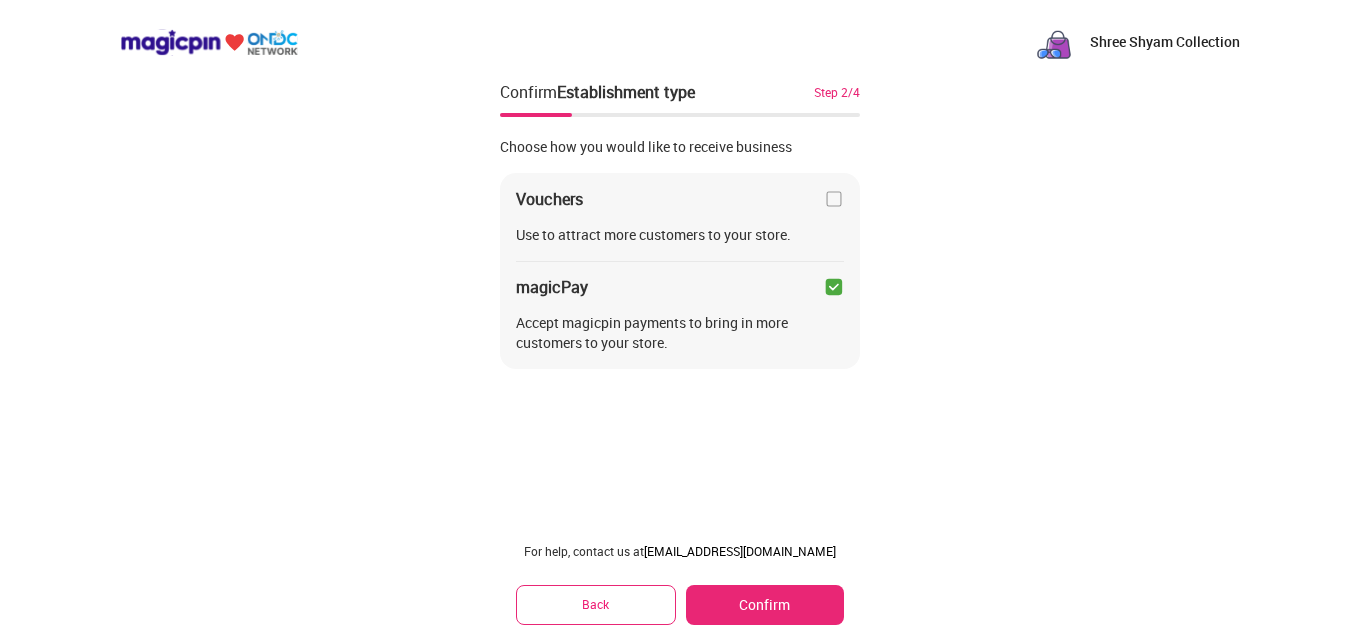 click at bounding box center [834, 287] 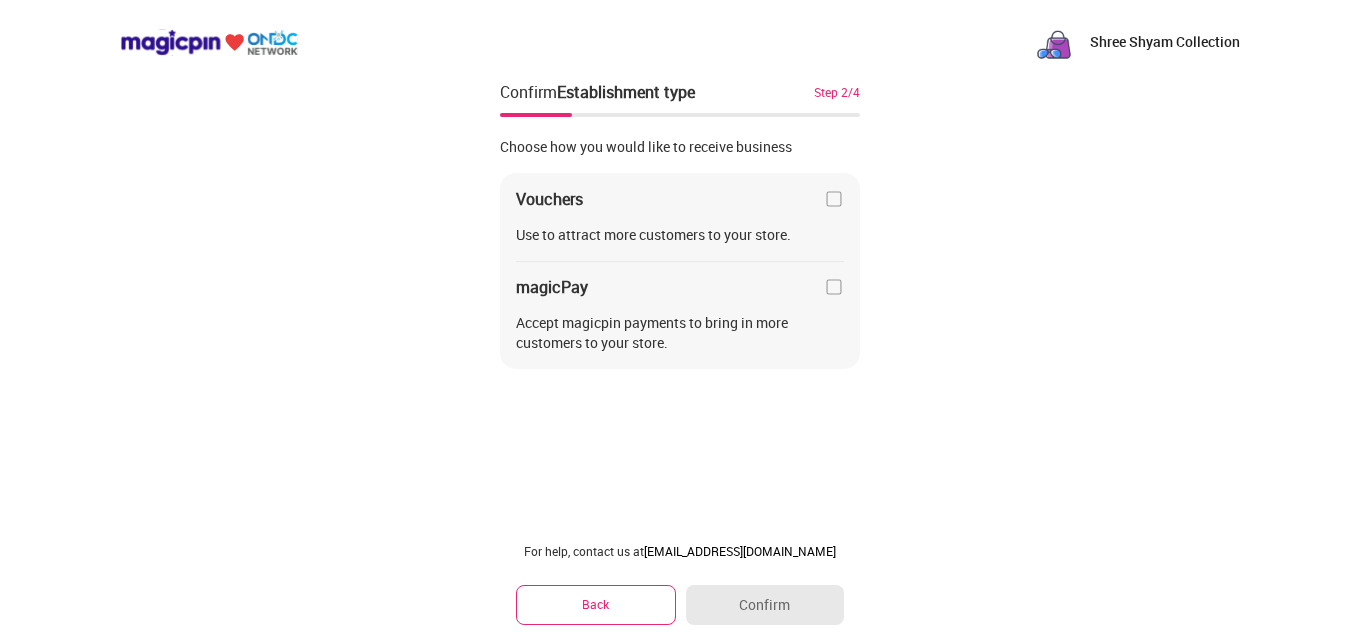 click on "magicPay" at bounding box center (680, 287) 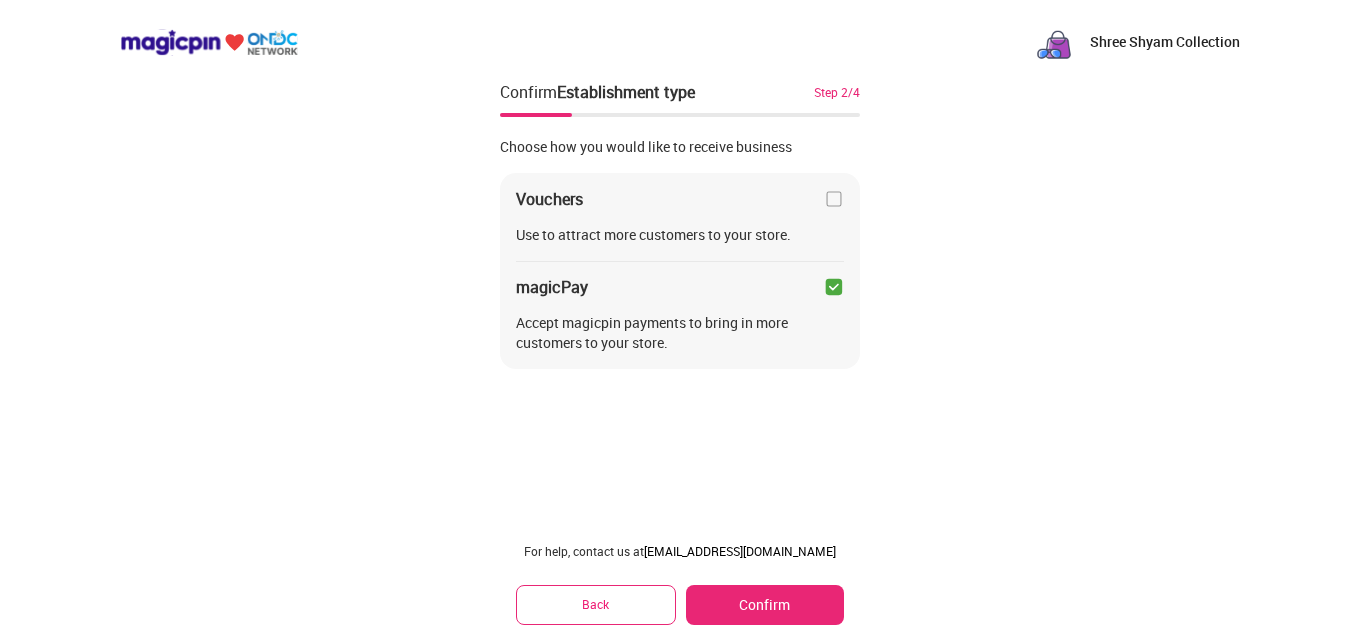click on "Confirm" at bounding box center (765, 605) 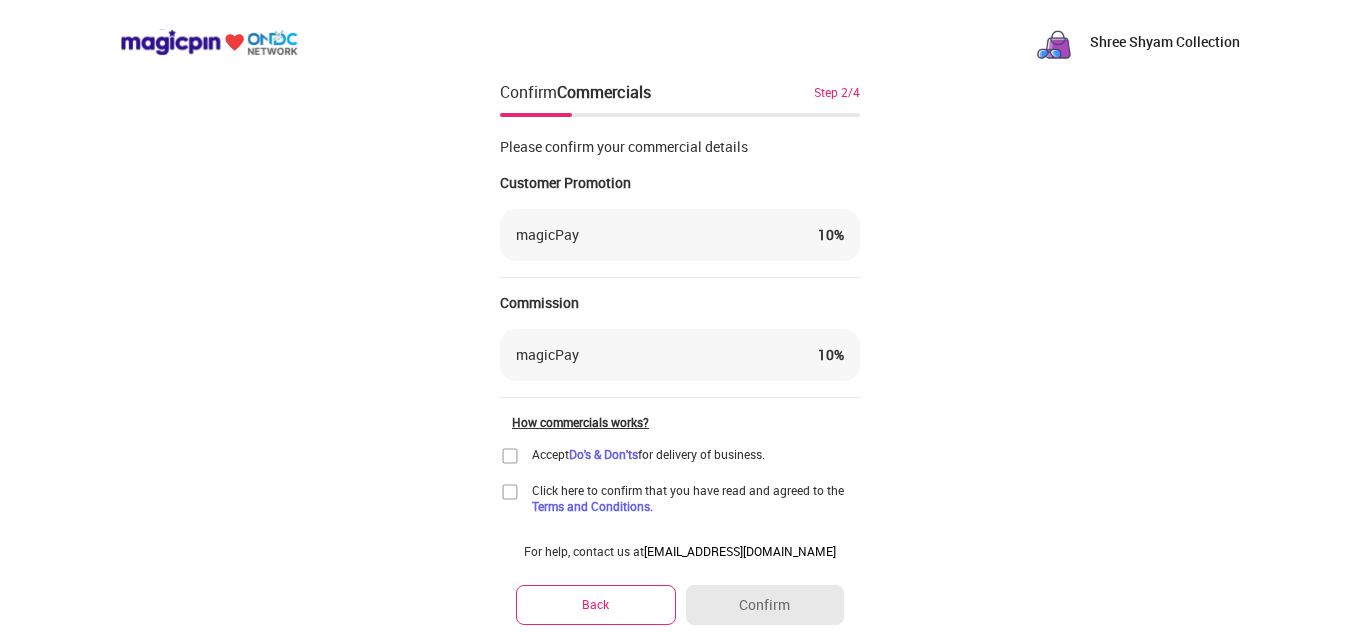 click on "Back" at bounding box center (596, 604) 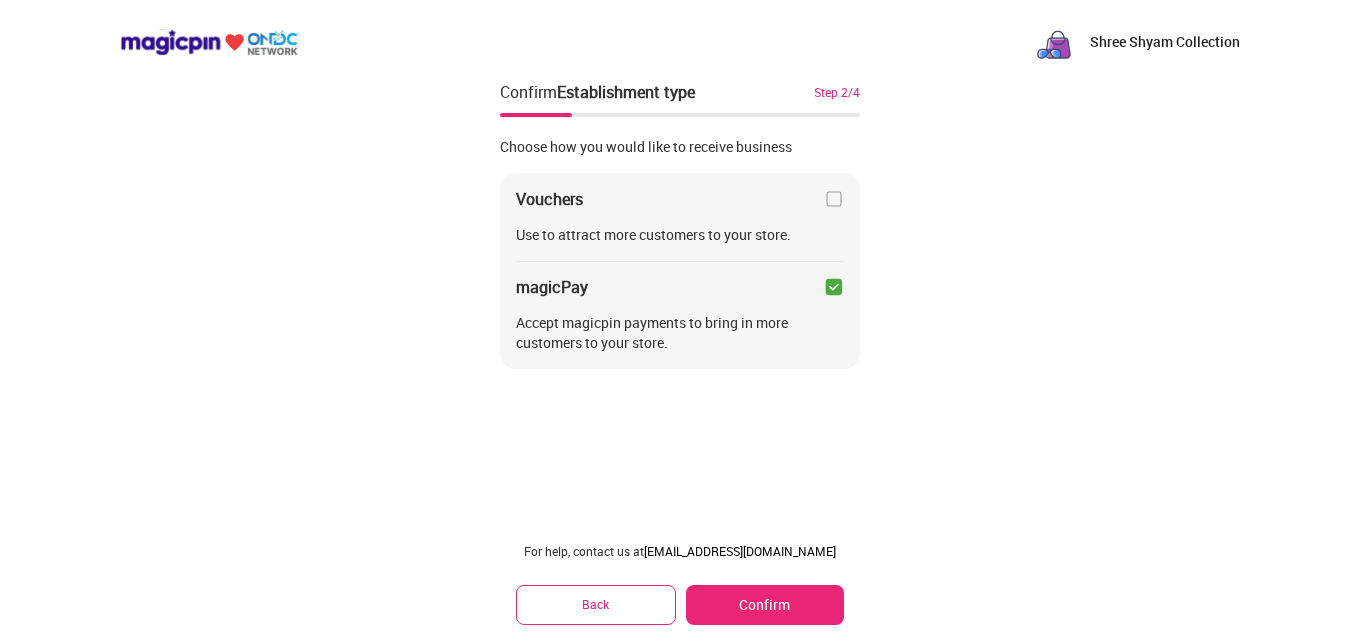 click at bounding box center (834, 199) 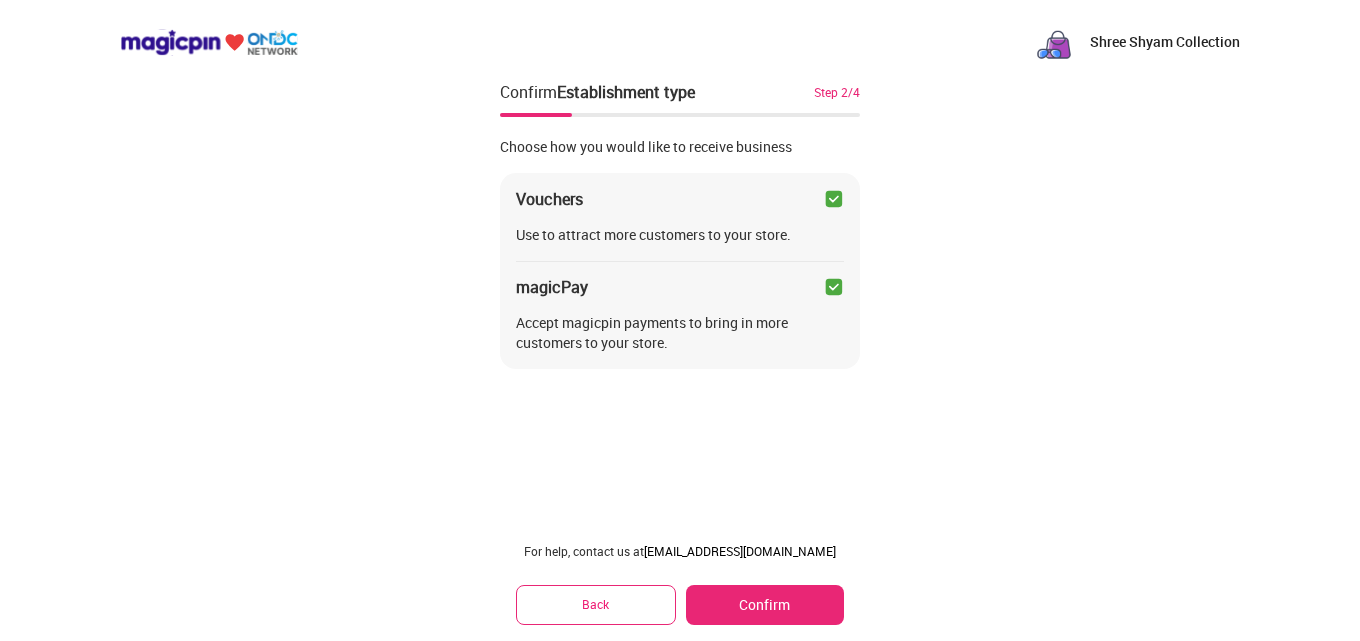 click at bounding box center [834, 287] 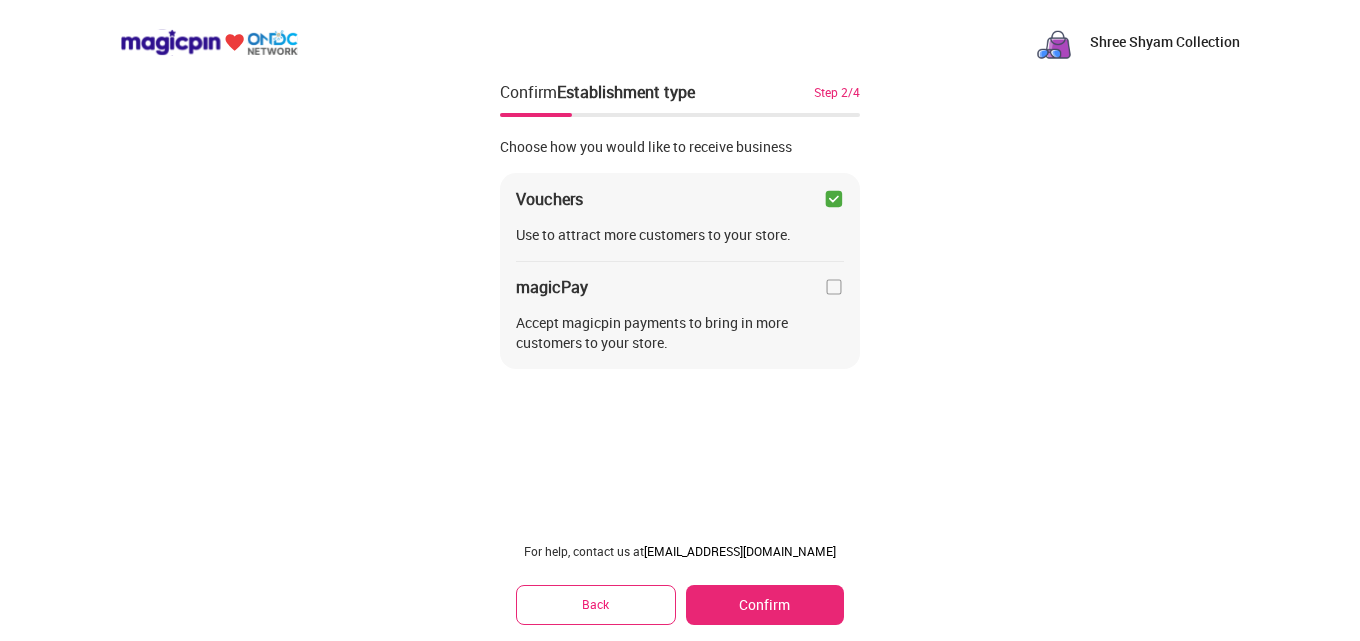 click on "Confirm" at bounding box center [765, 605] 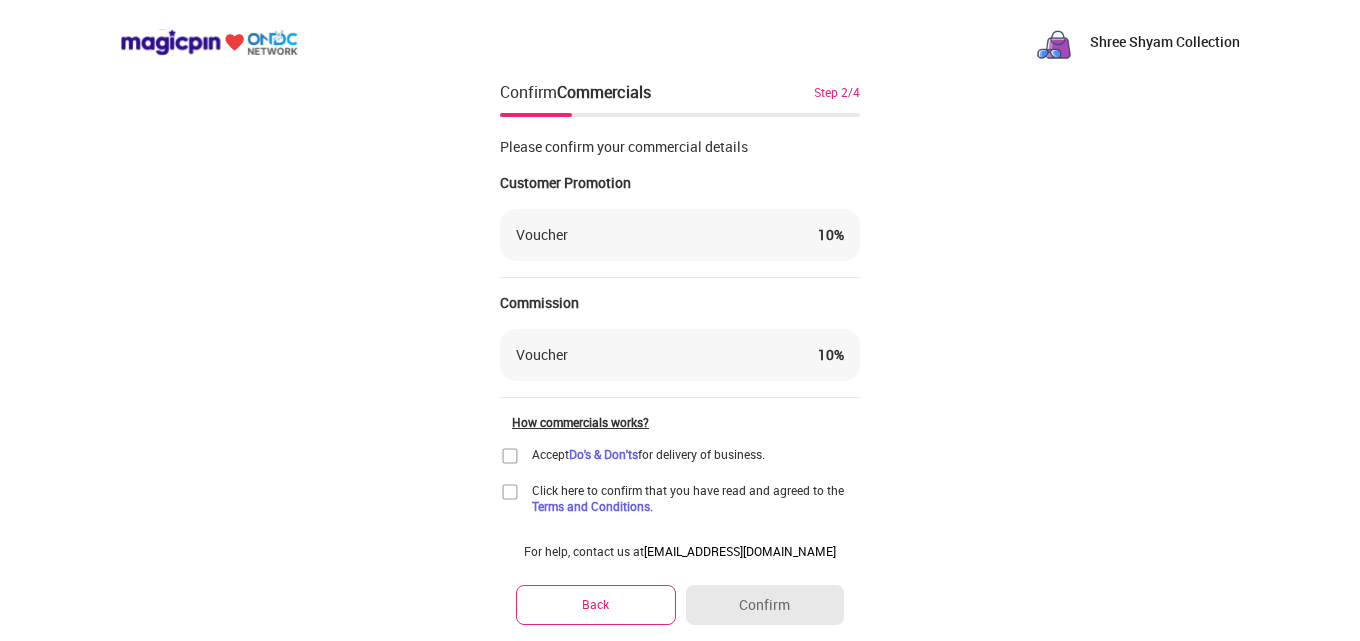 click on "Voucher 10 %" at bounding box center (680, 235) 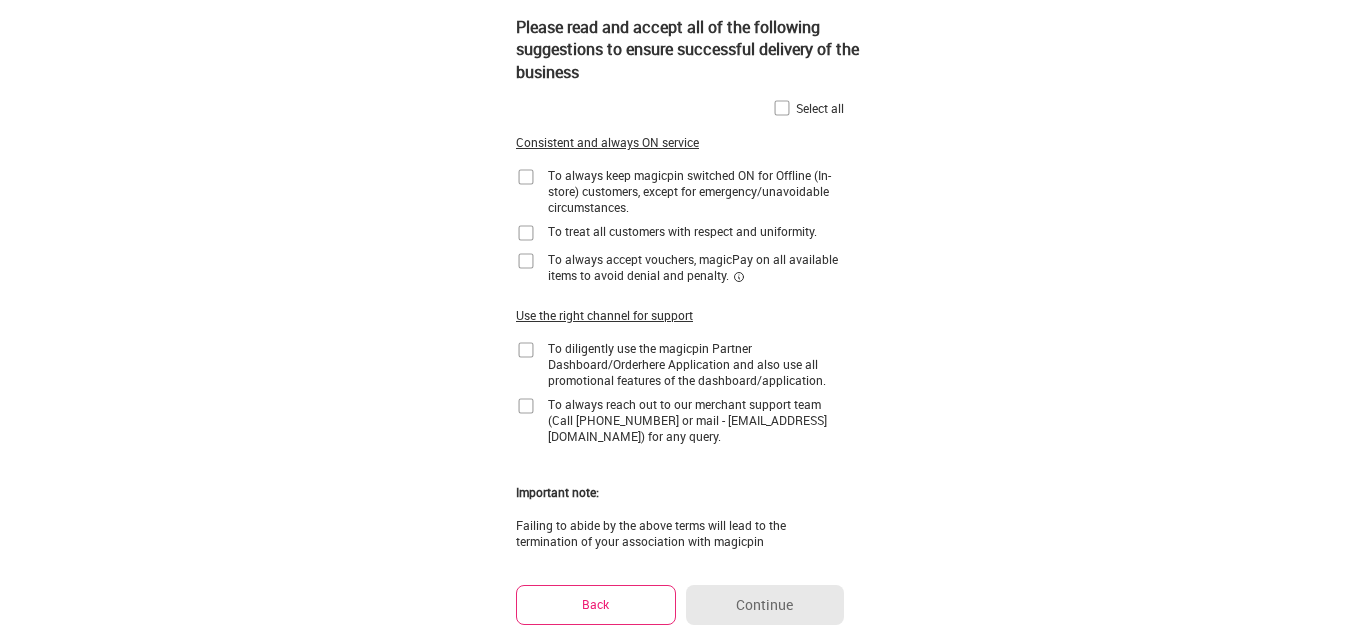 click on "Select all" at bounding box center [820, 108] 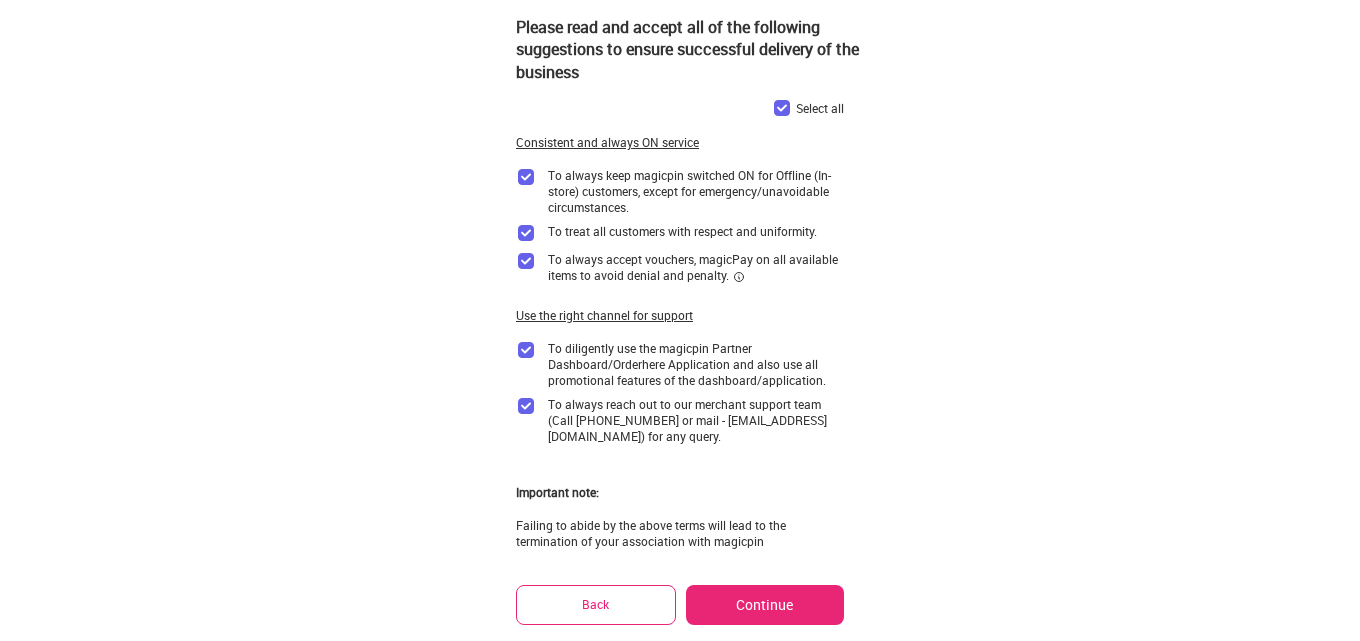 click on "Continue" at bounding box center (765, 605) 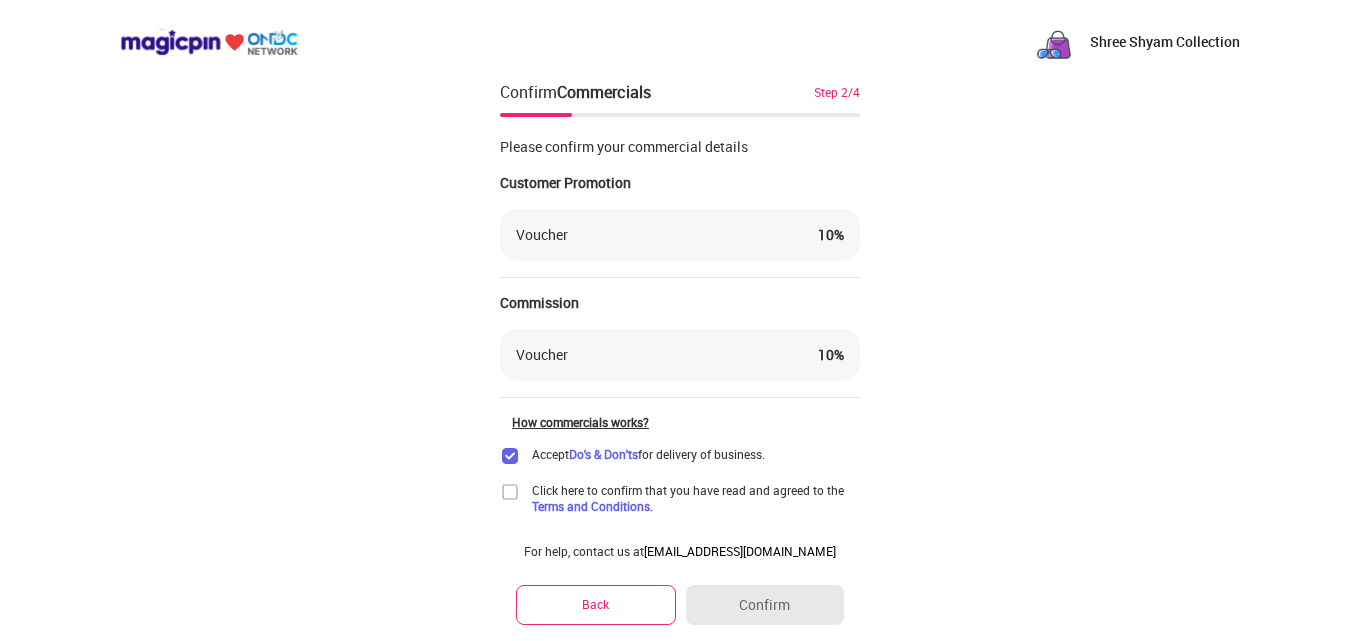 click at bounding box center [510, 492] 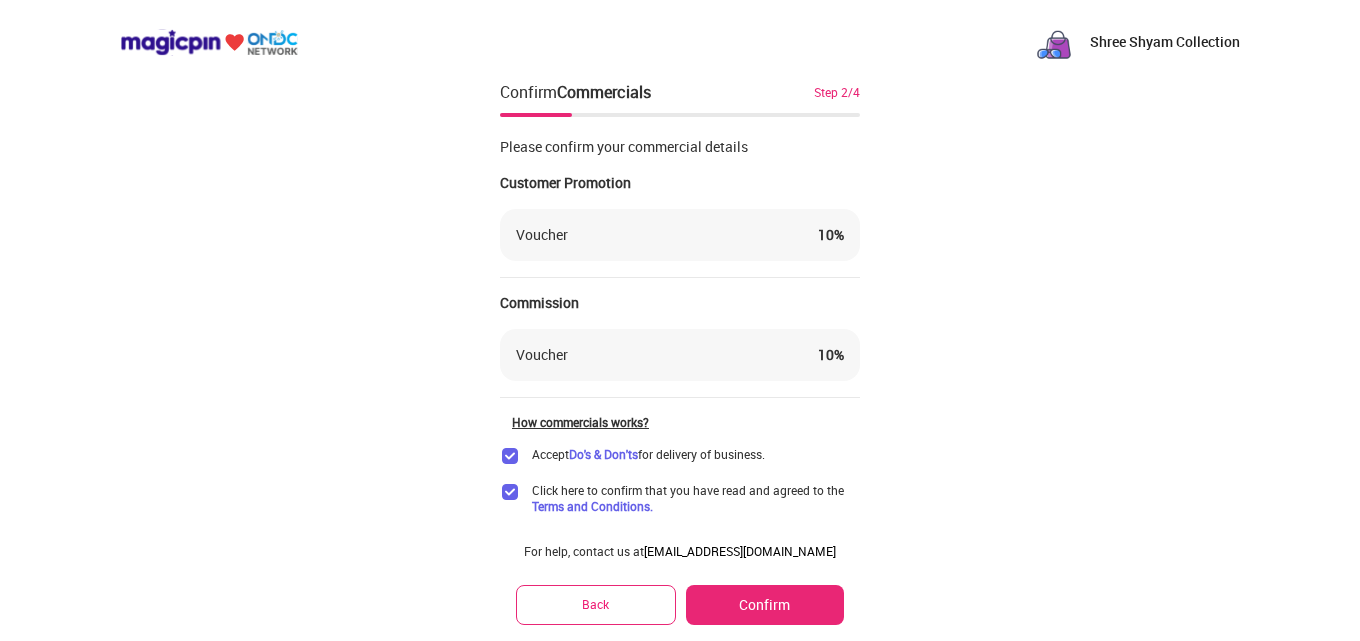 click on "Confirm" at bounding box center [765, 605] 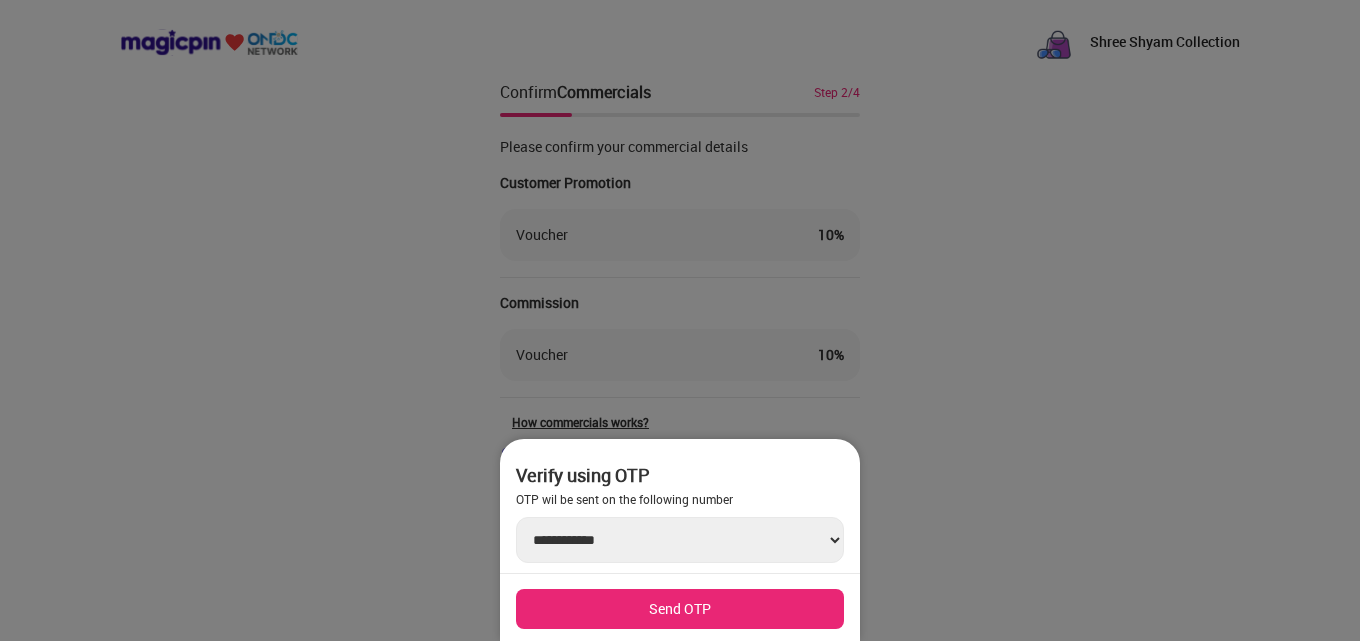 click on "Send OTP" at bounding box center [680, 609] 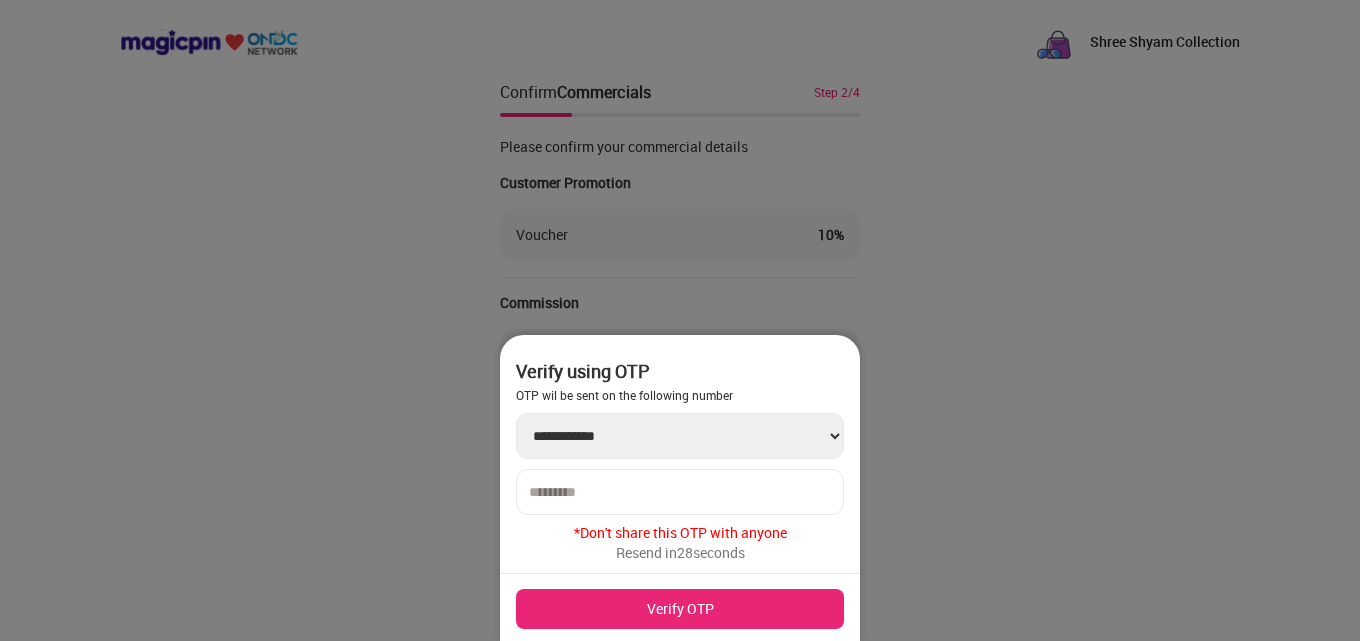 click at bounding box center [680, 492] 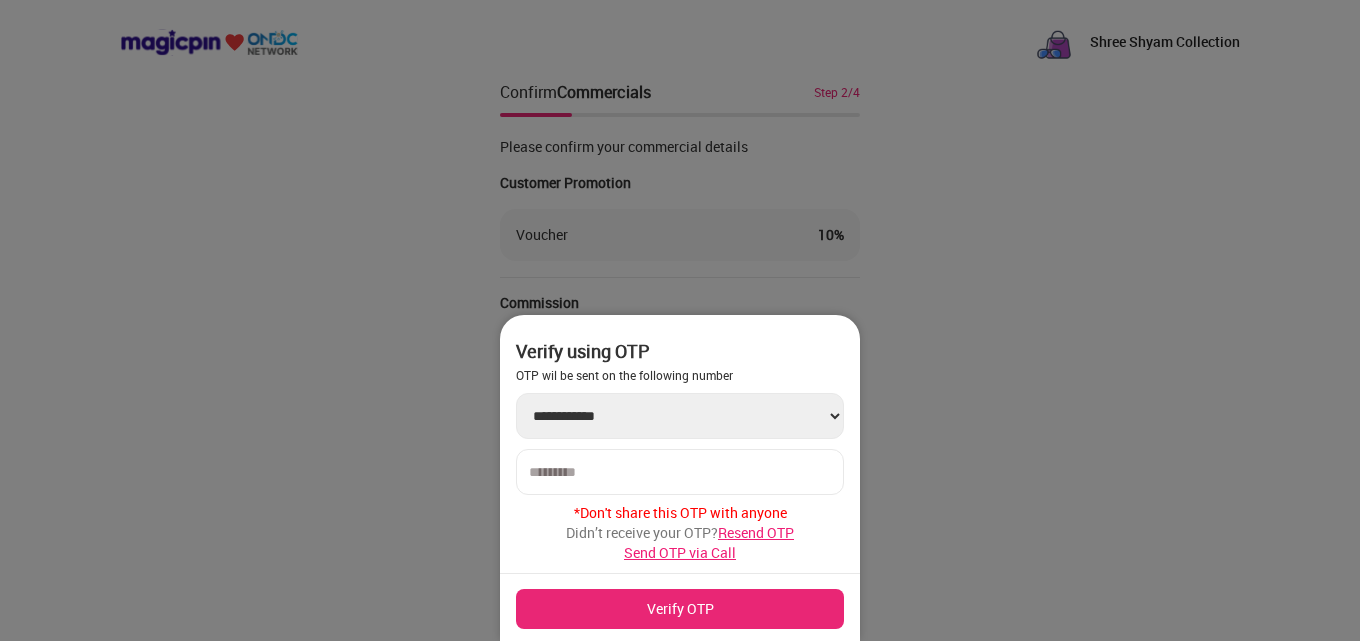 type on "******" 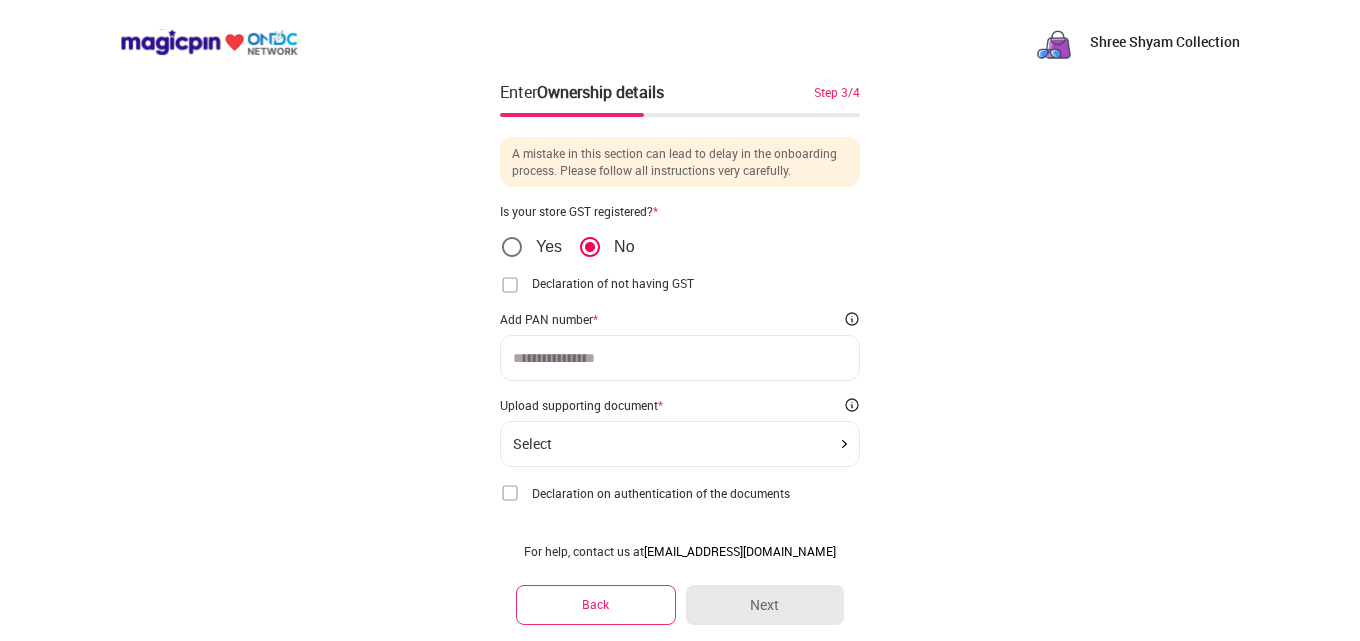 click at bounding box center [510, 285] 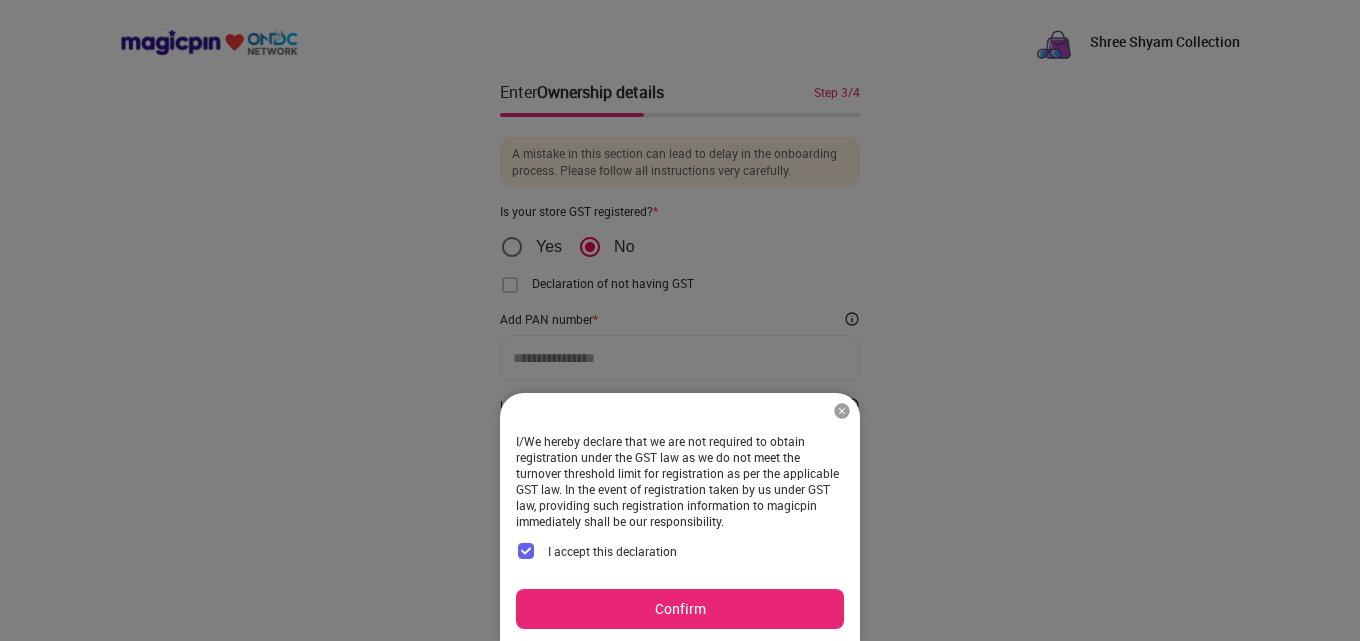 click at bounding box center [680, 320] 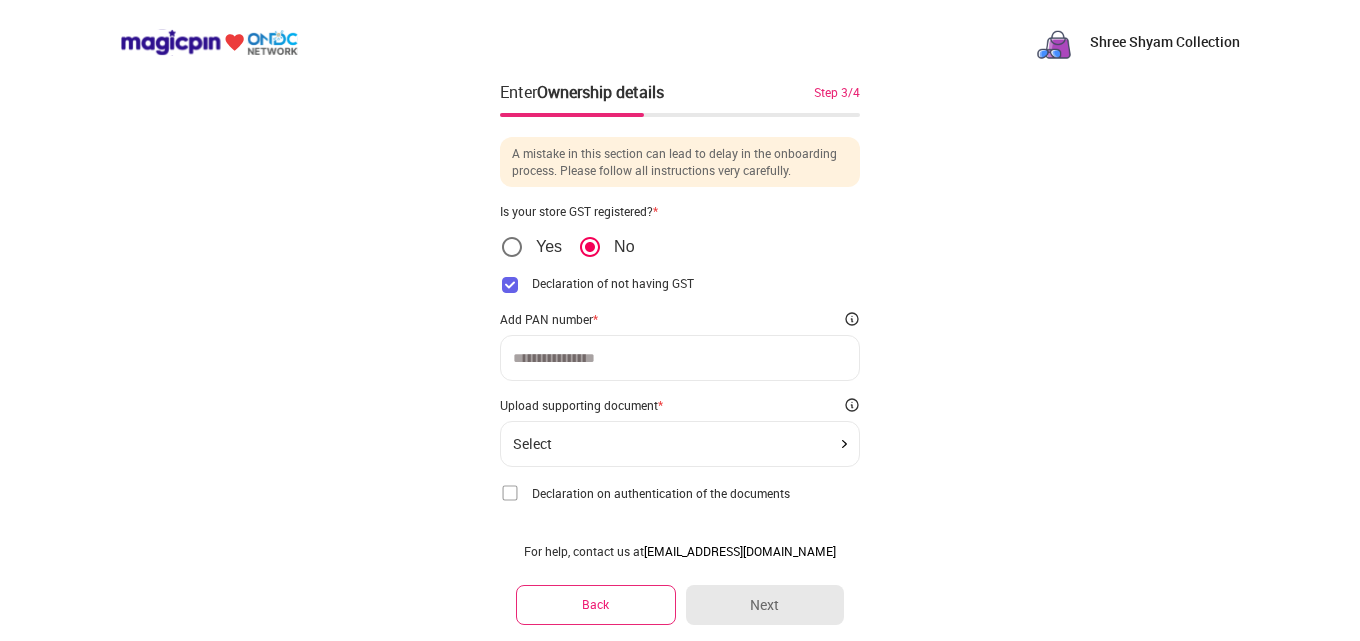 click on "Select" at bounding box center (680, 444) 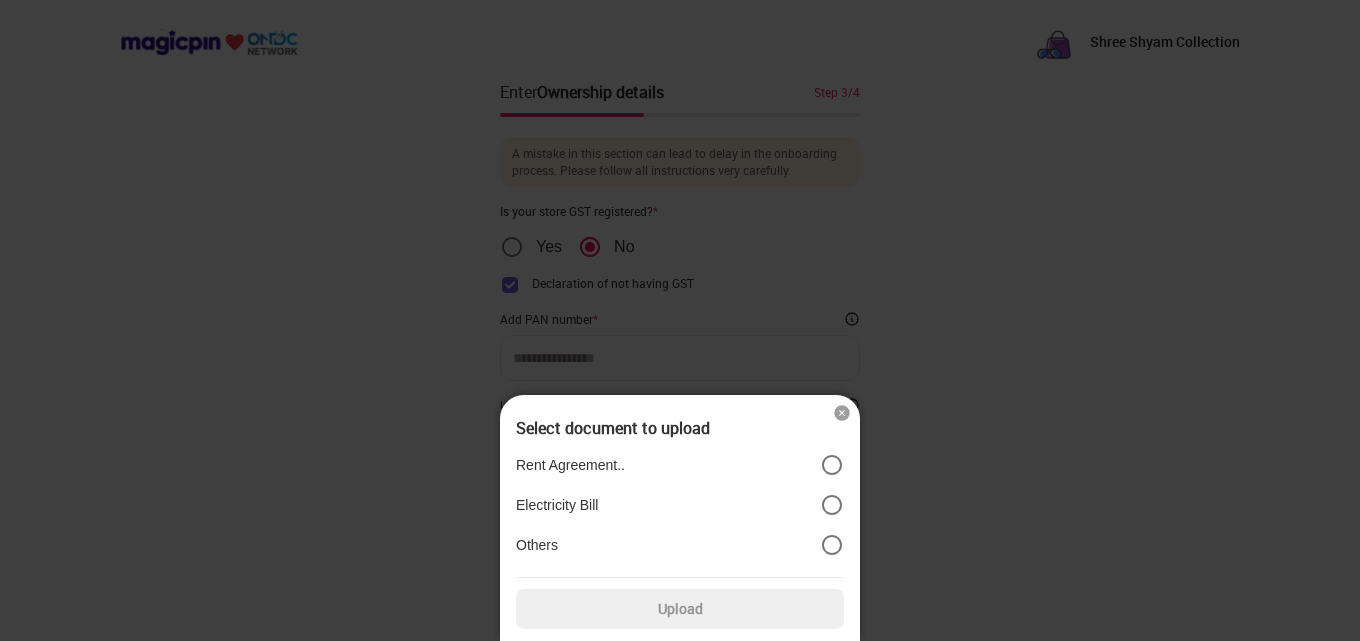 click at bounding box center (842, 413) 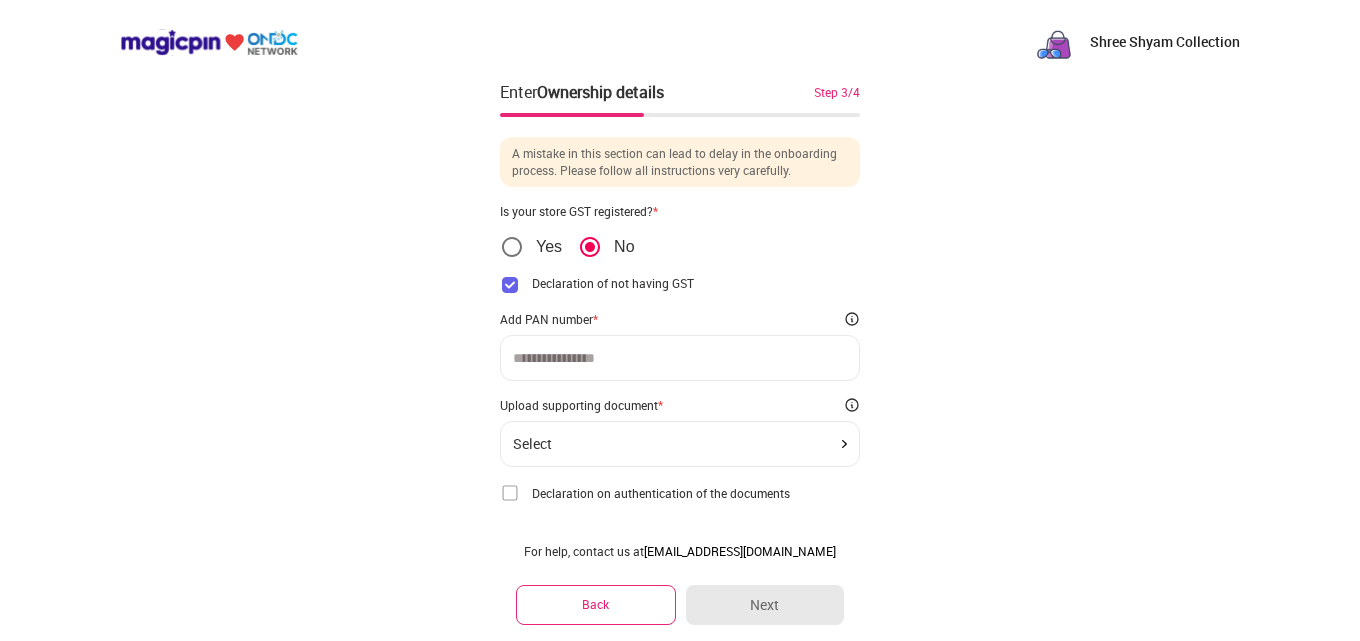 click at bounding box center (680, 358) 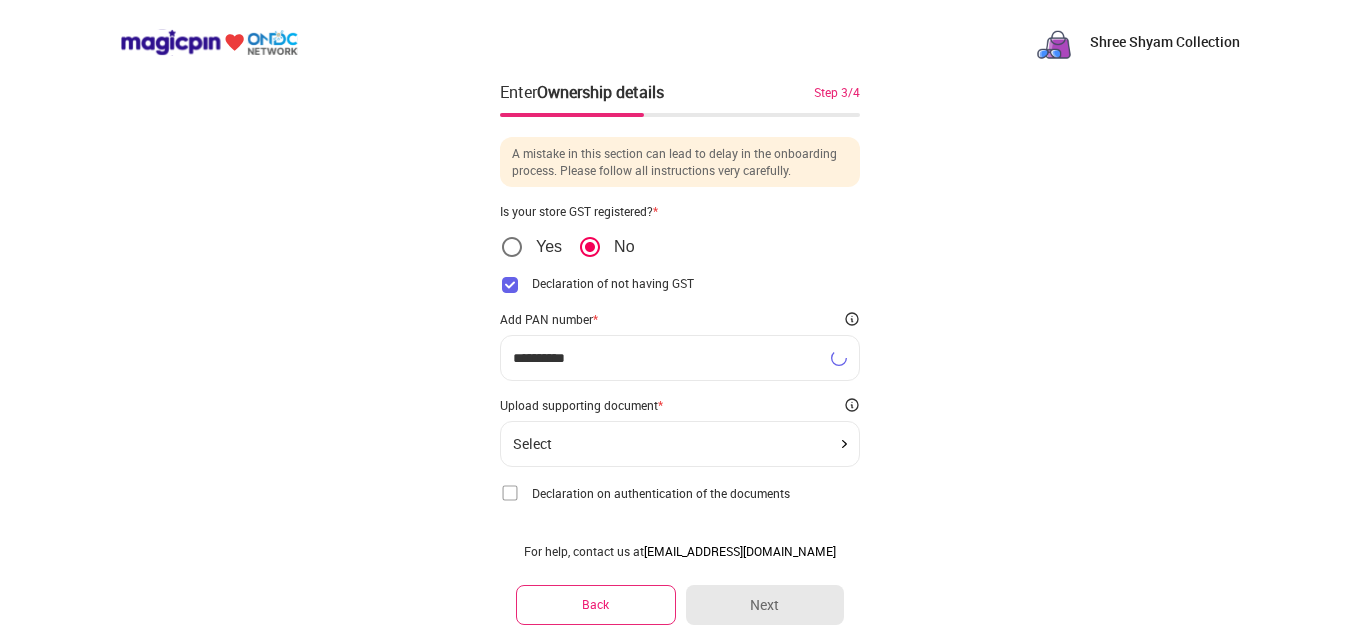 type on "**********" 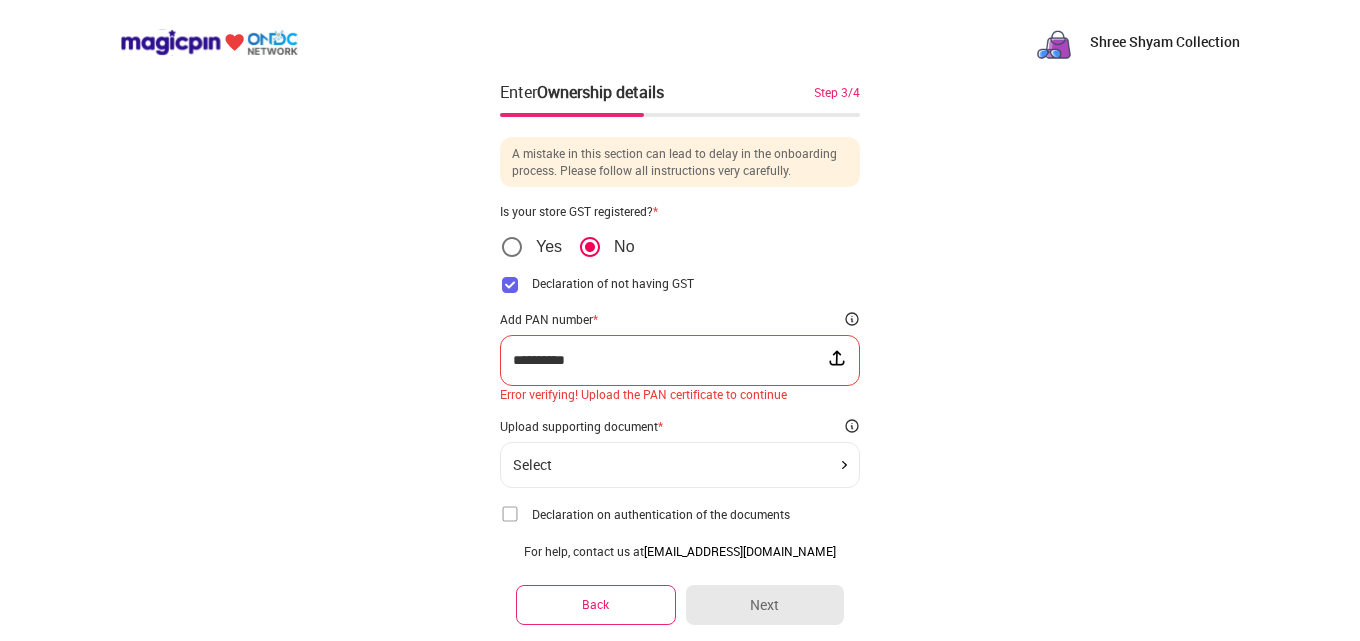 click at bounding box center [837, 358] 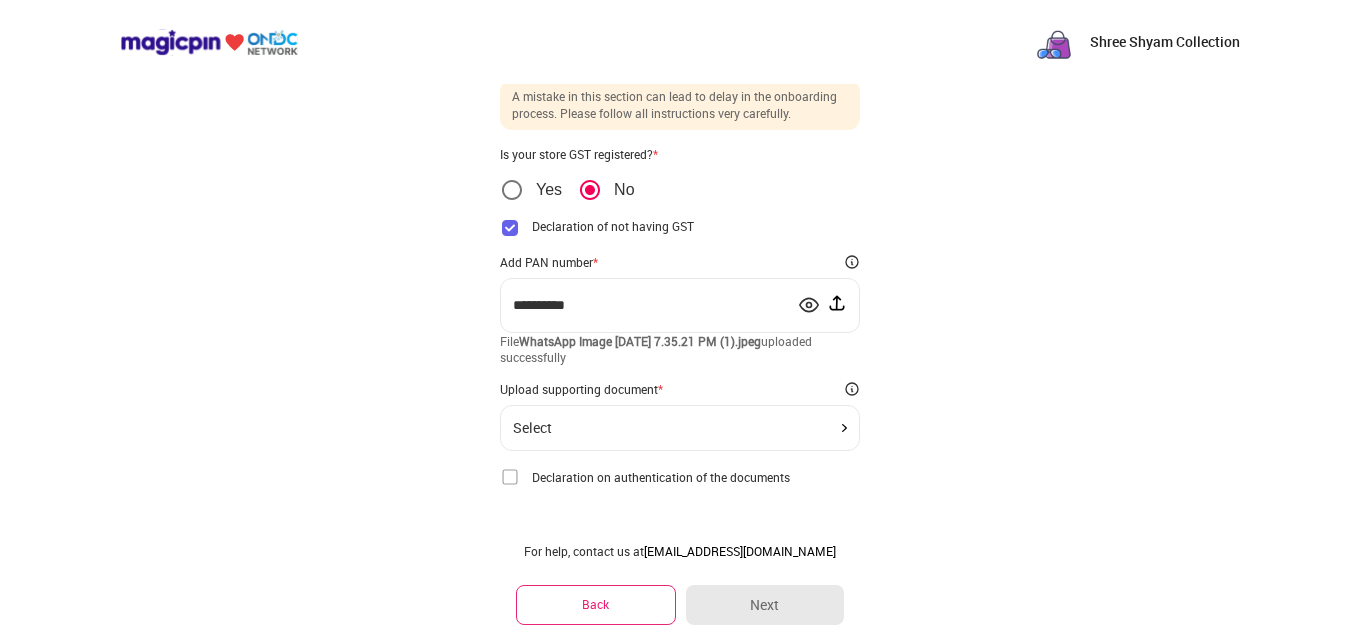 scroll, scrollTop: 83, scrollLeft: 0, axis: vertical 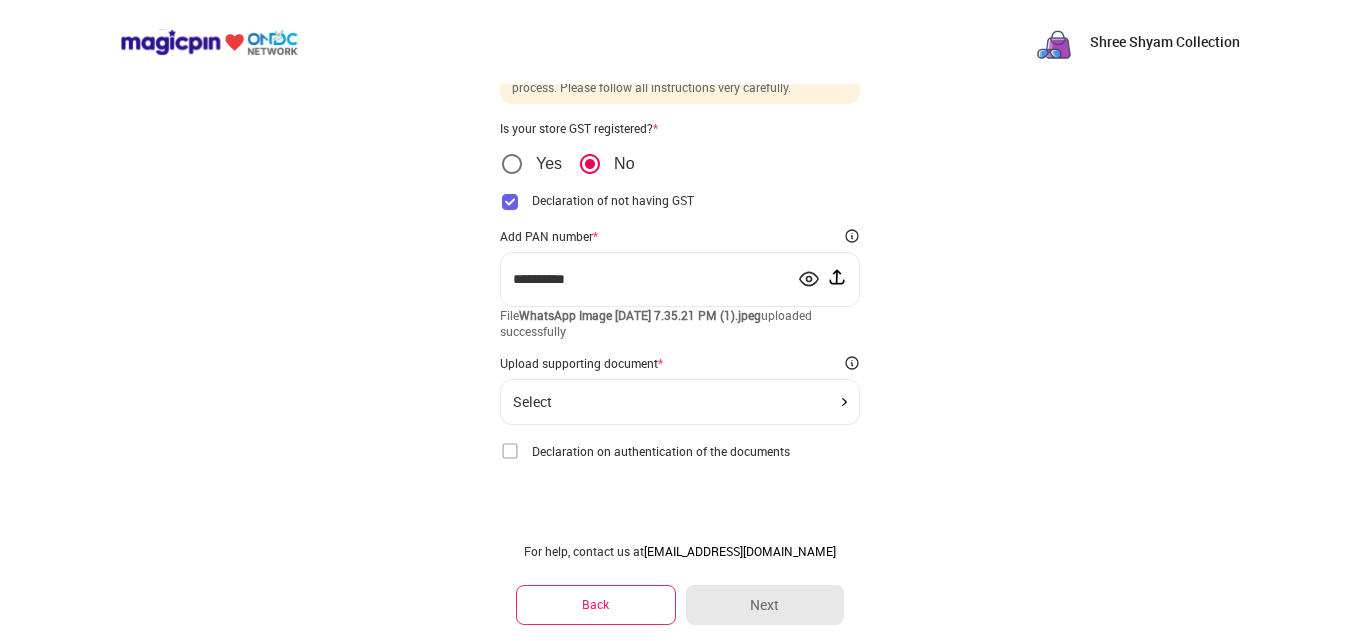 click on "Select" at bounding box center (680, 402) 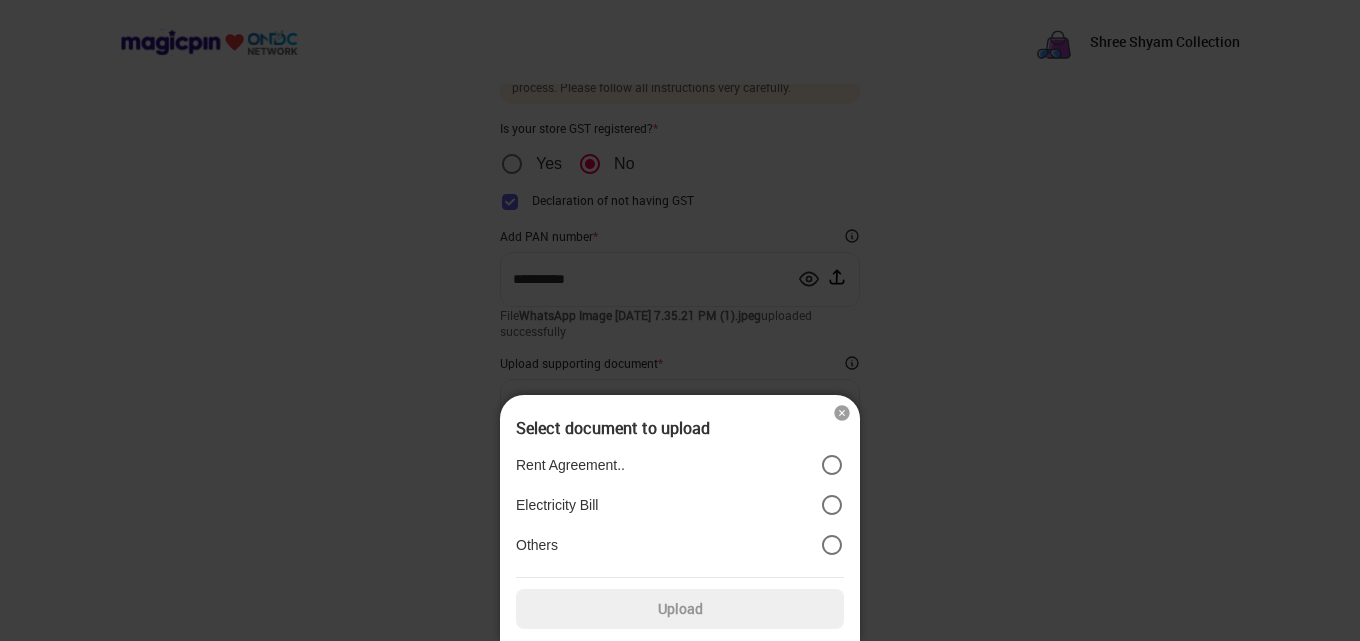 click on "Others" at bounding box center (680, 545) 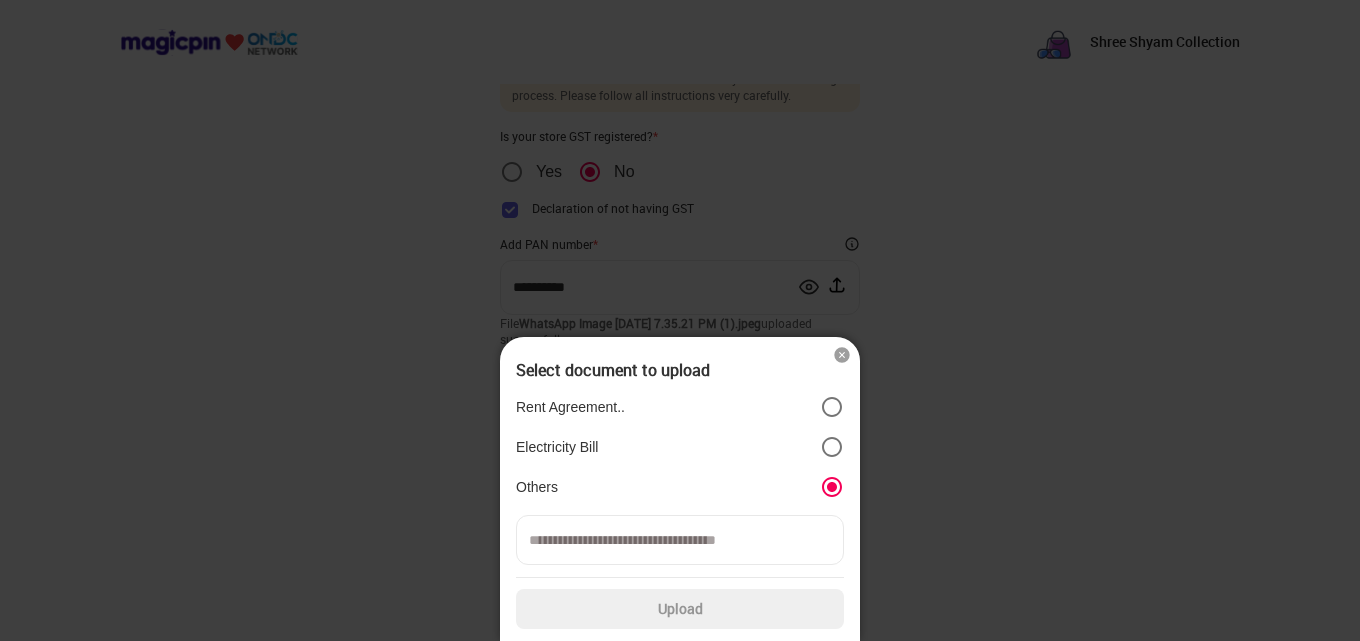 scroll, scrollTop: 75, scrollLeft: 0, axis: vertical 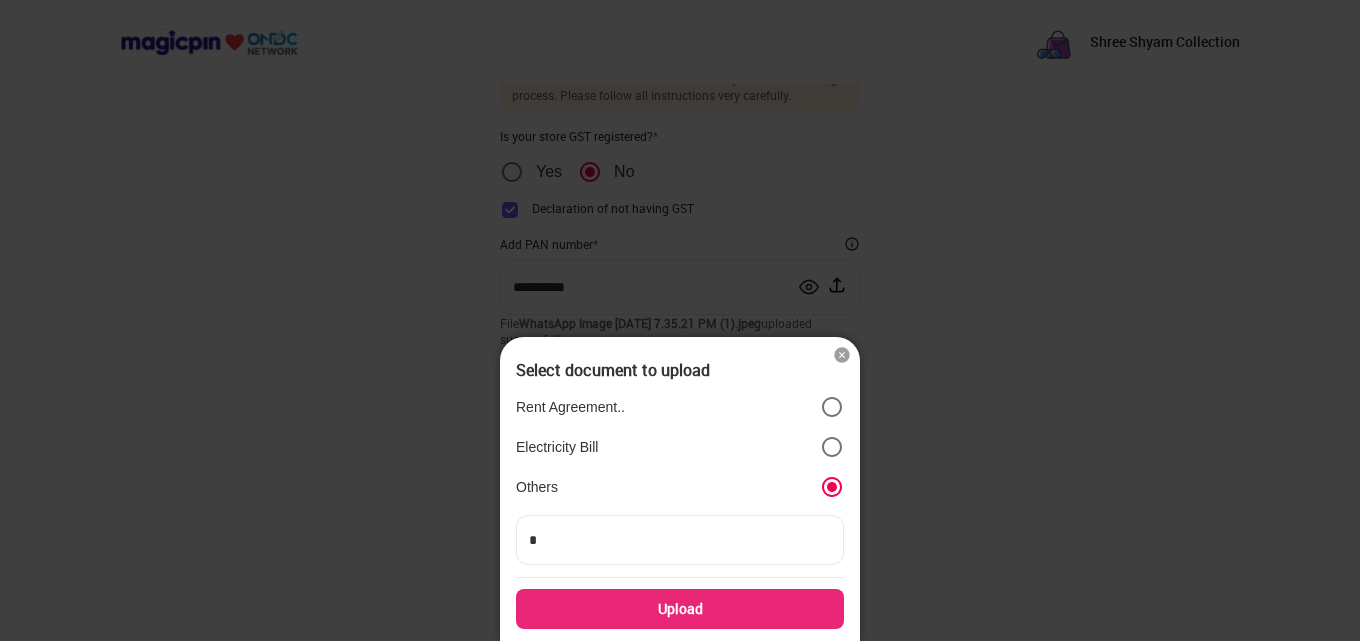 type on "**" 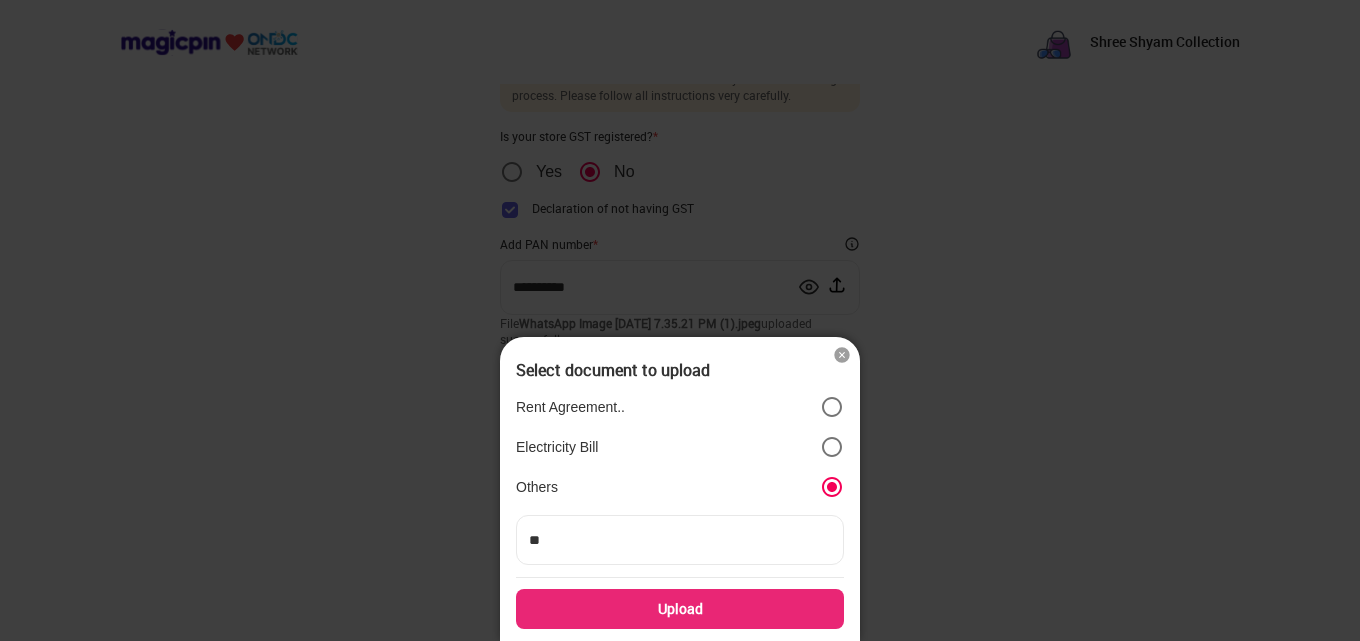 type on "***" 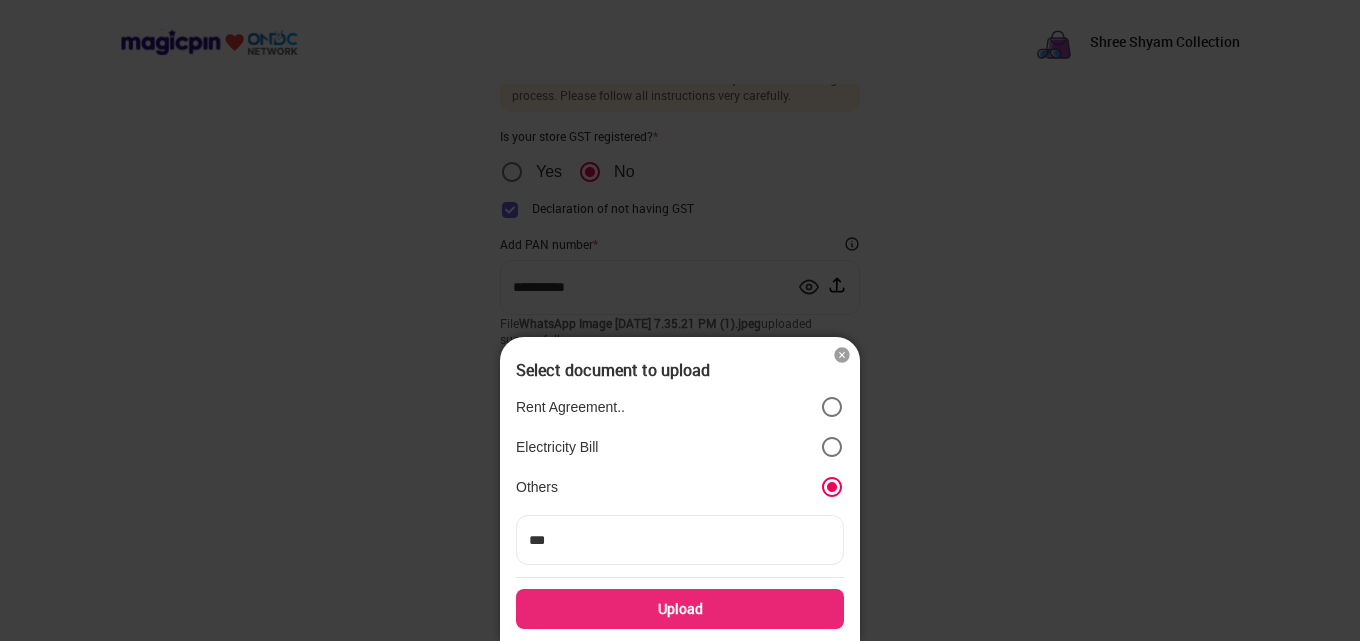 type on "****" 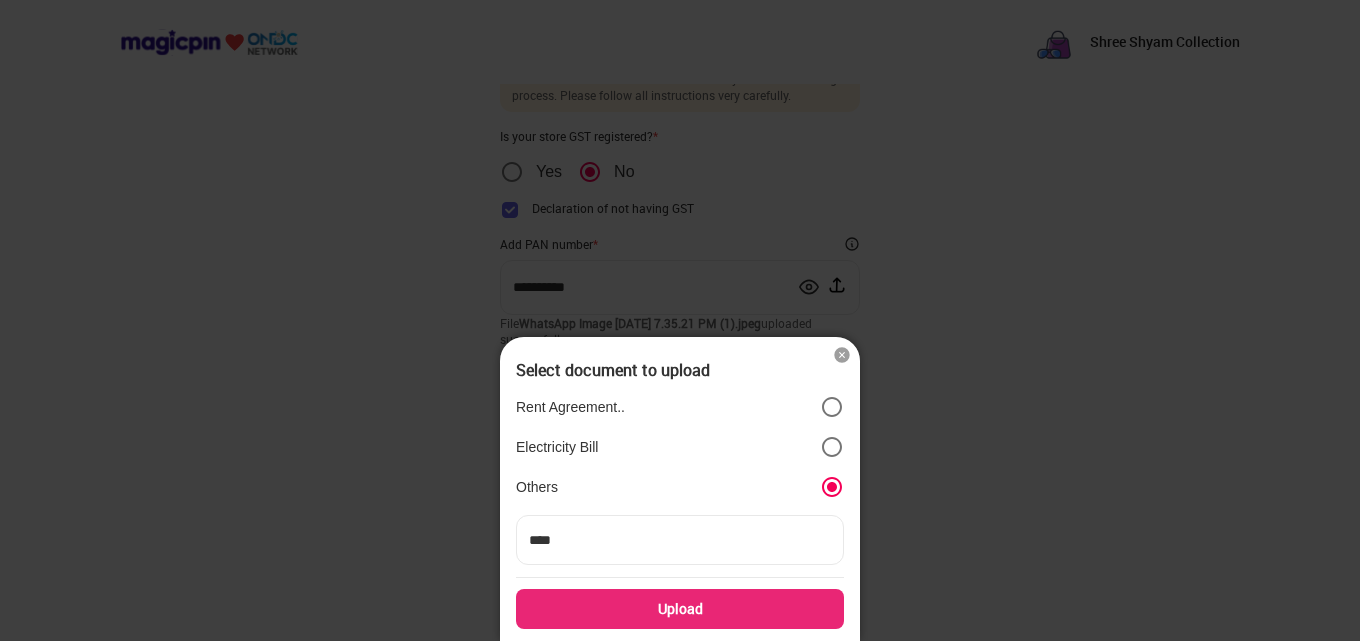 type on "****" 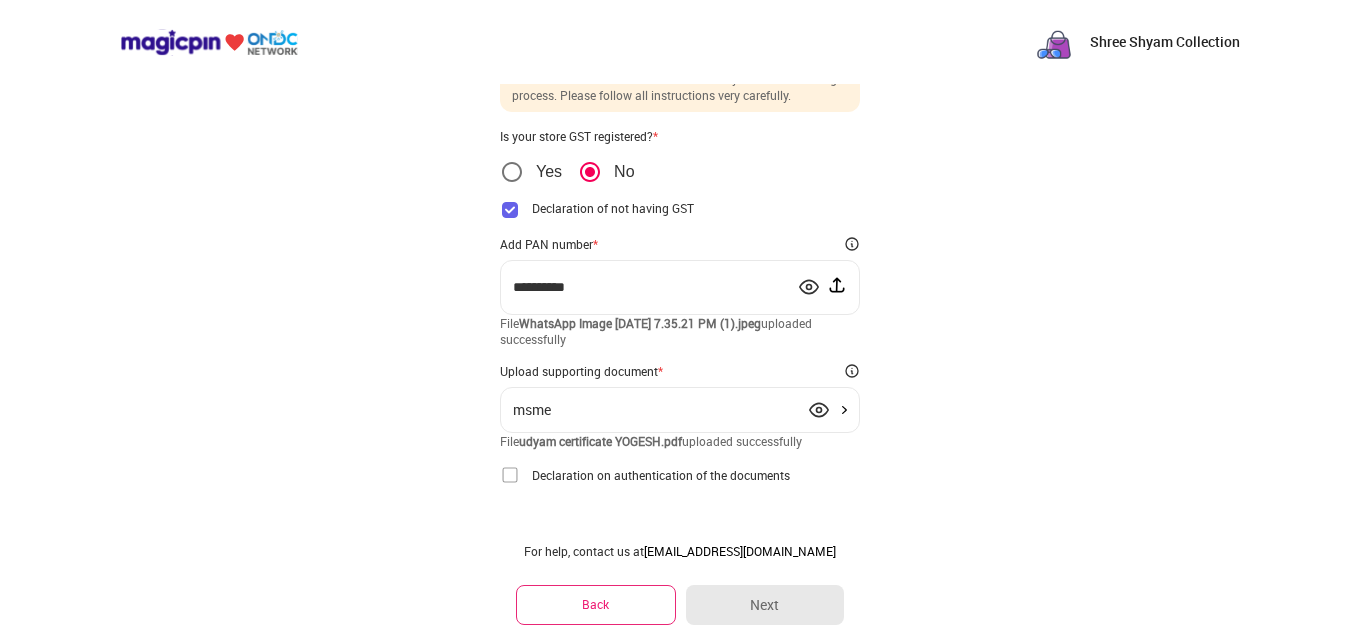 click at bounding box center [510, 475] 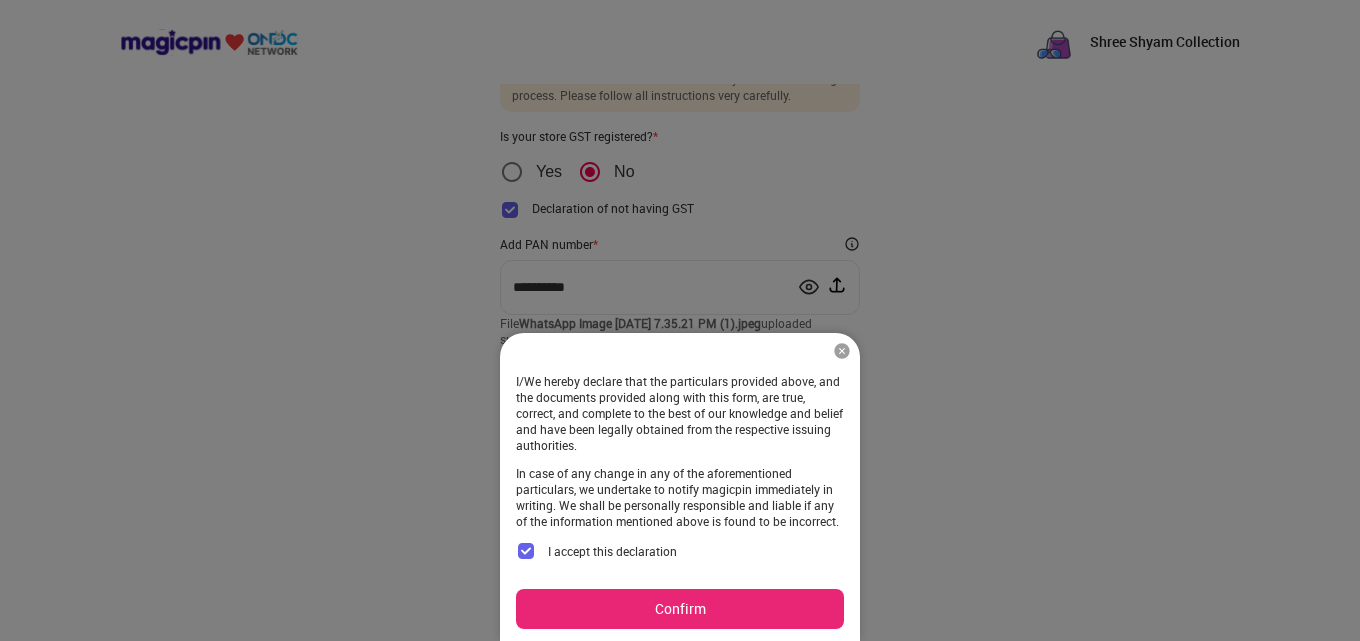 click on "Confirm" at bounding box center (680, 609) 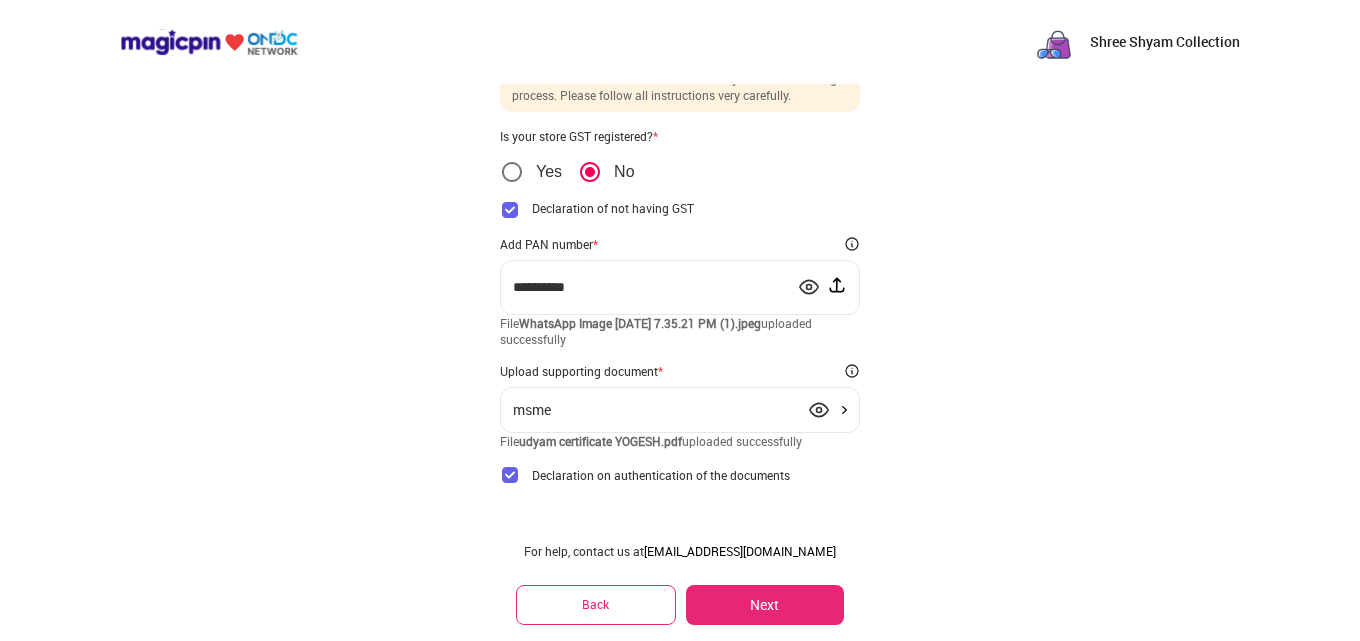 click on "Next" at bounding box center (765, 605) 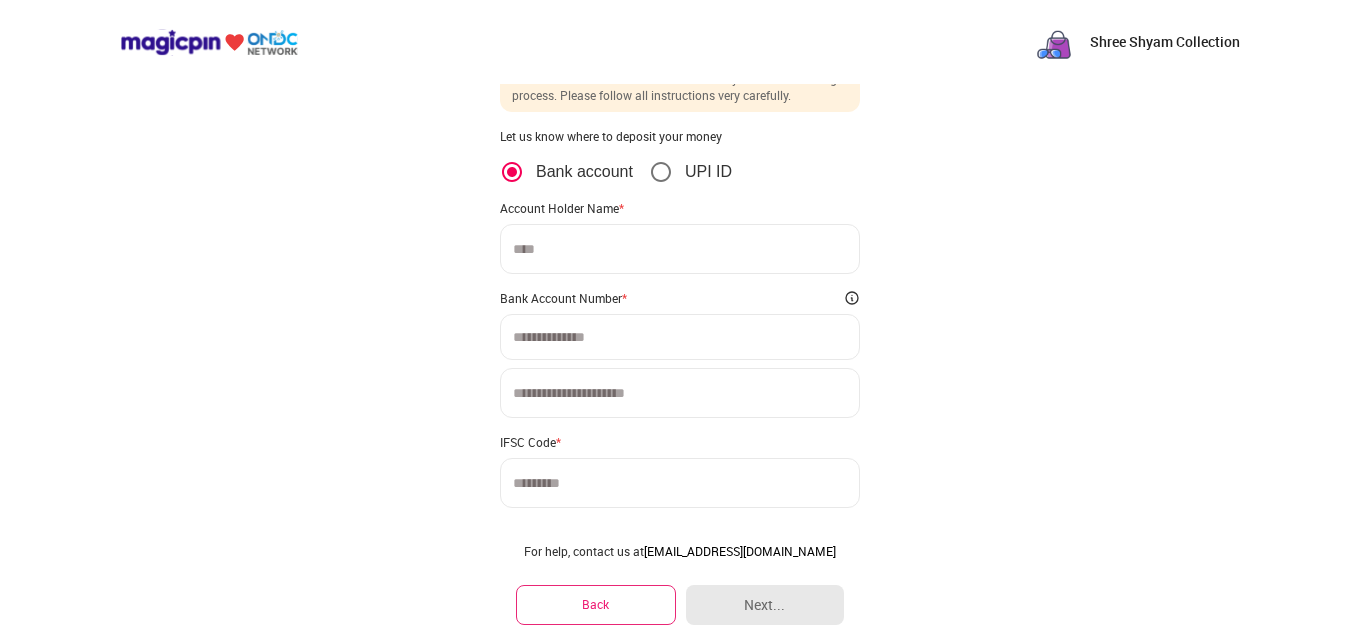 scroll, scrollTop: 0, scrollLeft: 0, axis: both 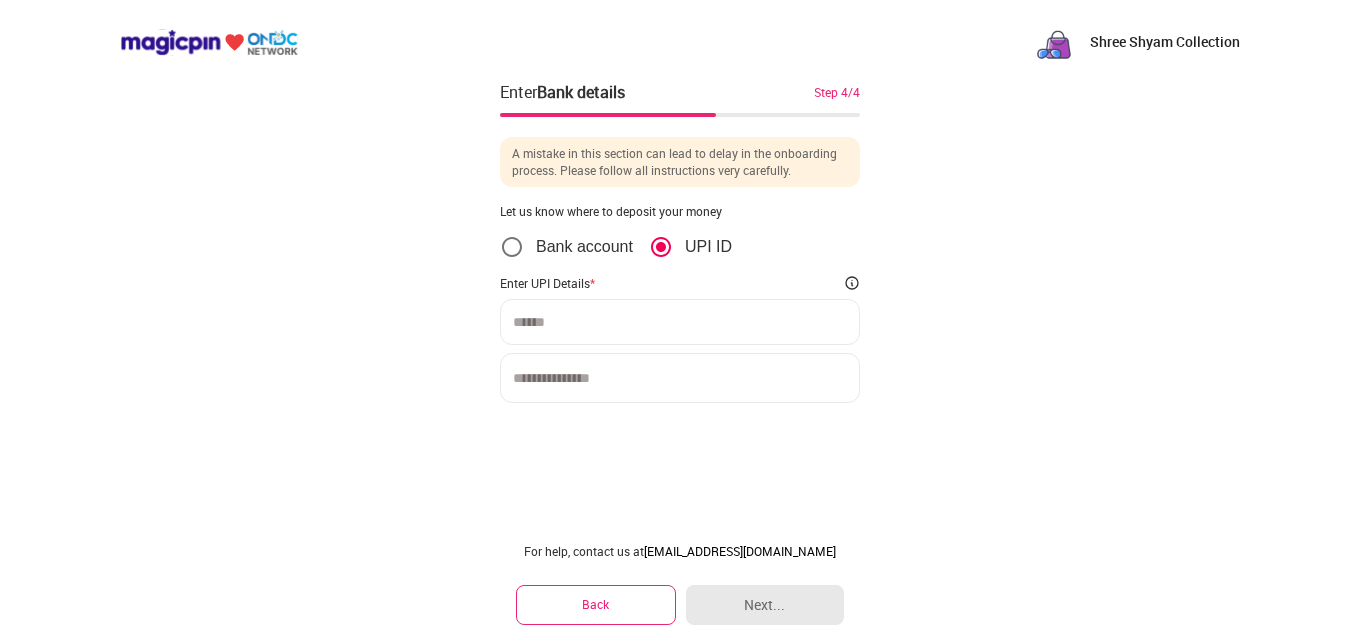 click at bounding box center (680, 322) 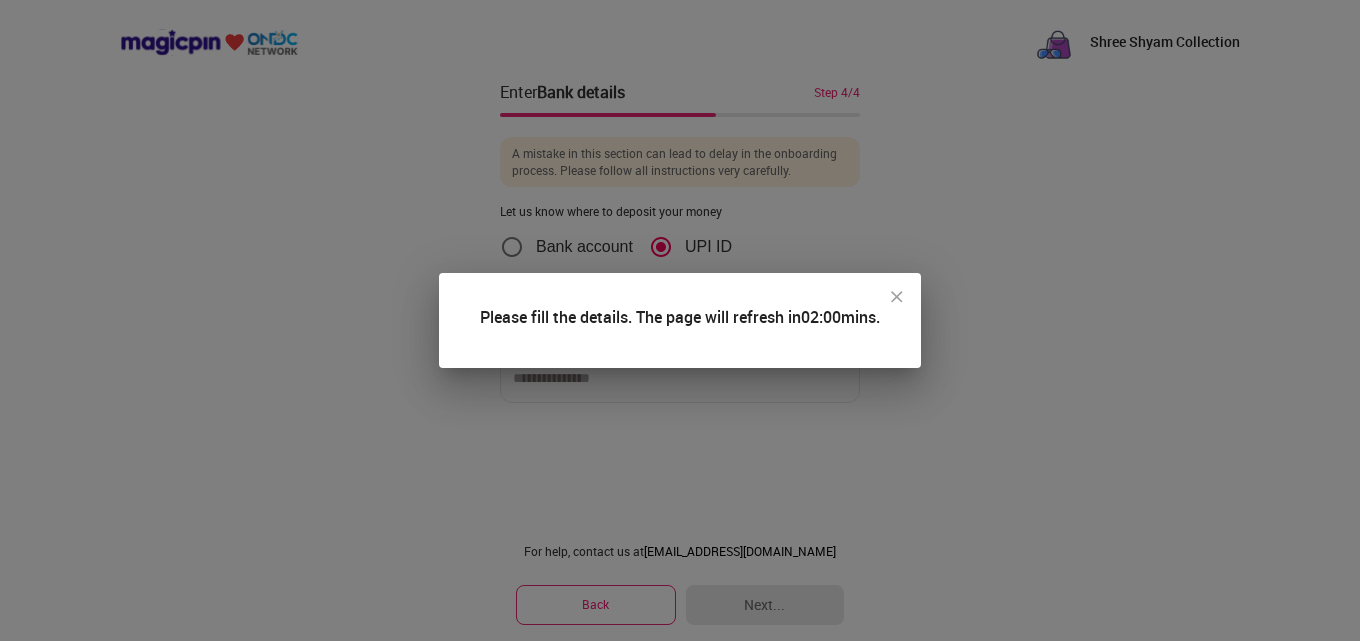 click at bounding box center [897, 297] 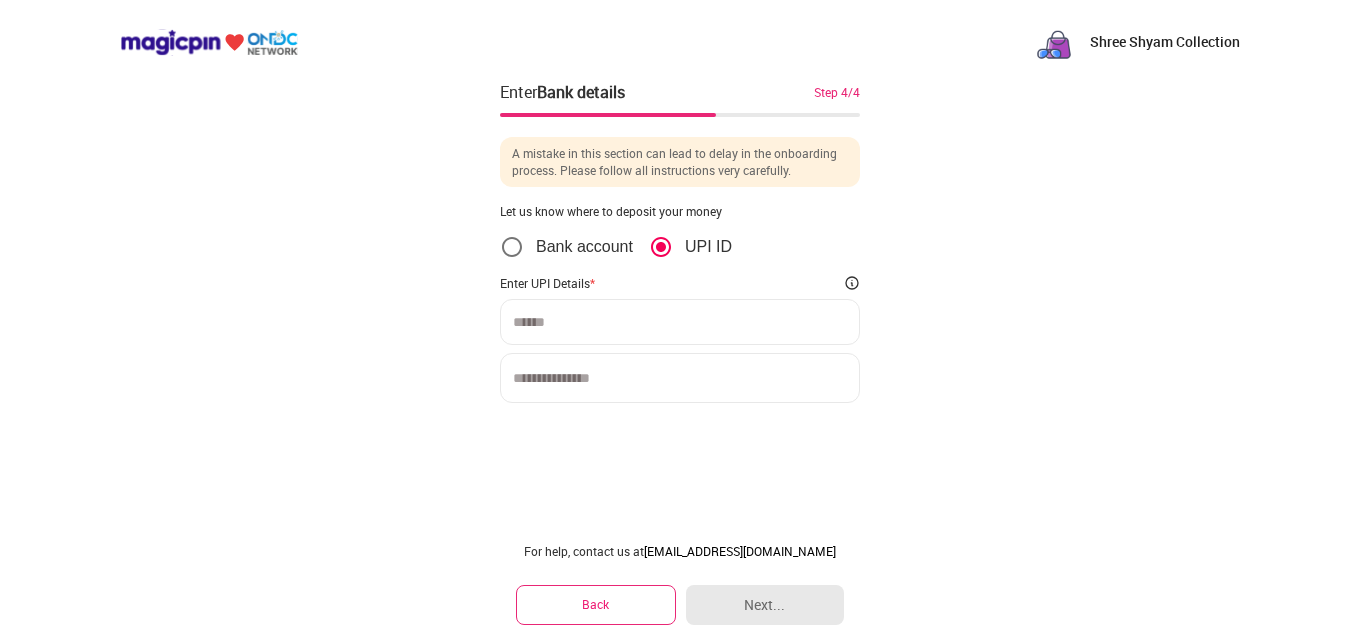 click at bounding box center (680, 322) 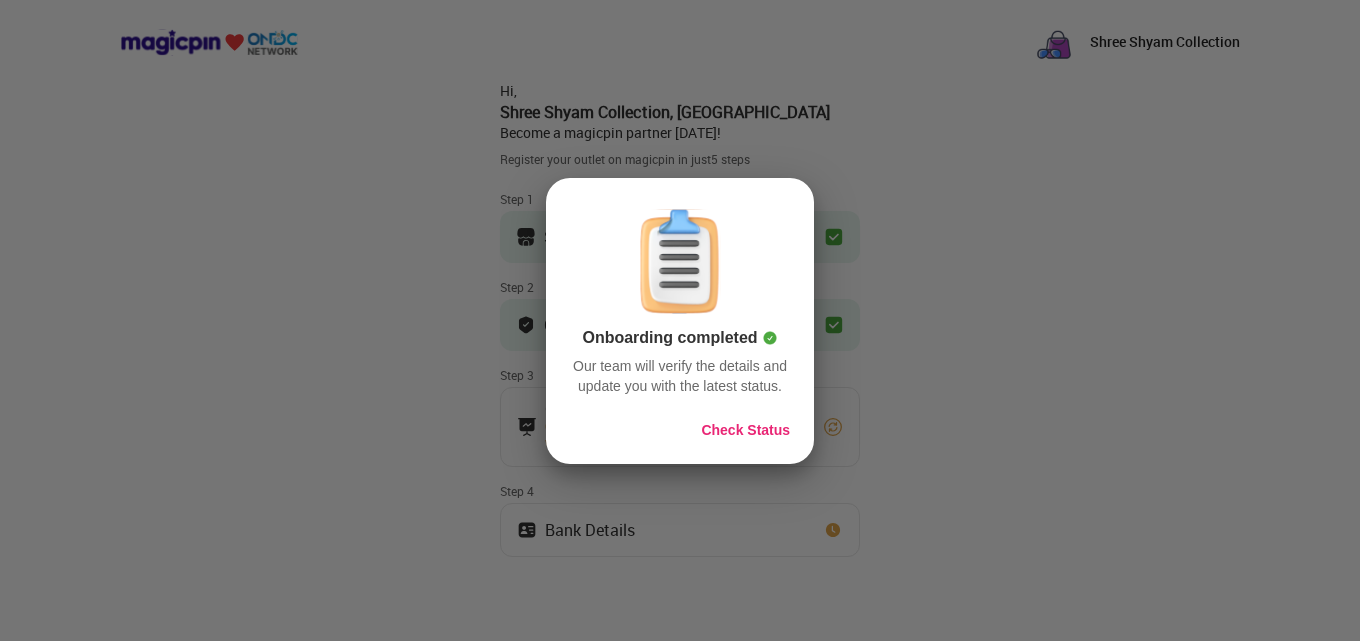 scroll, scrollTop: 0, scrollLeft: 0, axis: both 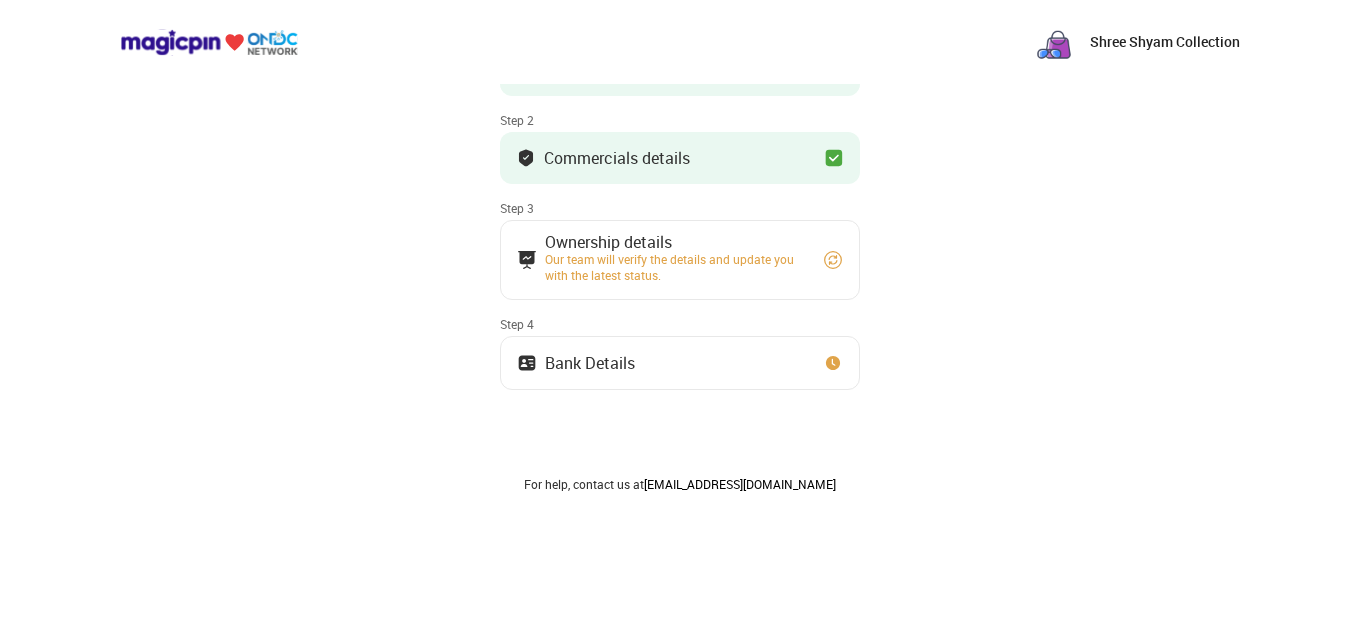 click at bounding box center [833, 260] 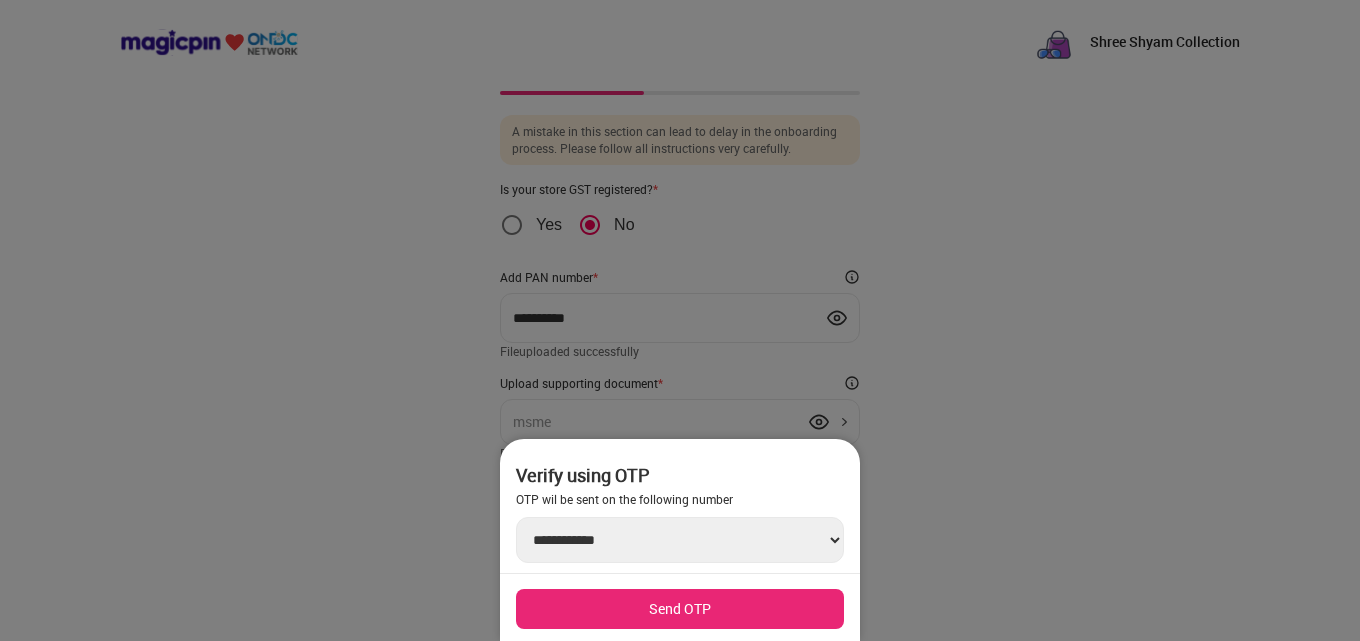 scroll, scrollTop: 22, scrollLeft: 0, axis: vertical 